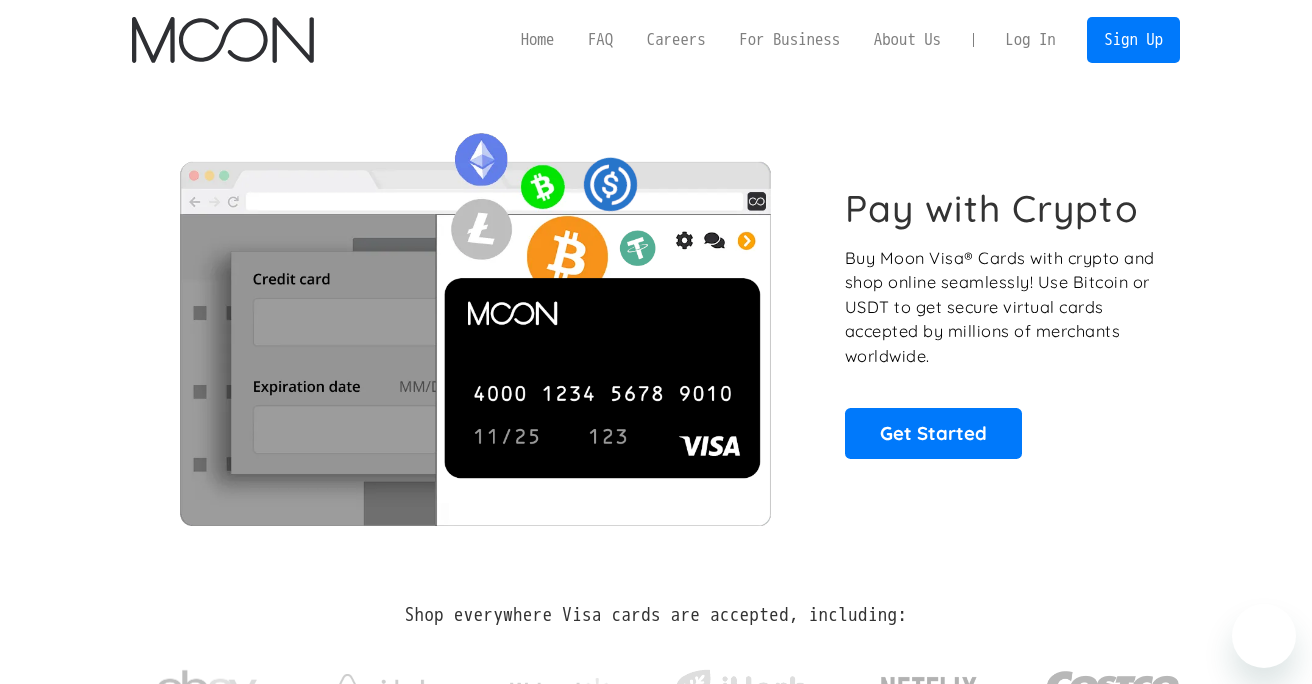scroll, scrollTop: 0, scrollLeft: 0, axis: both 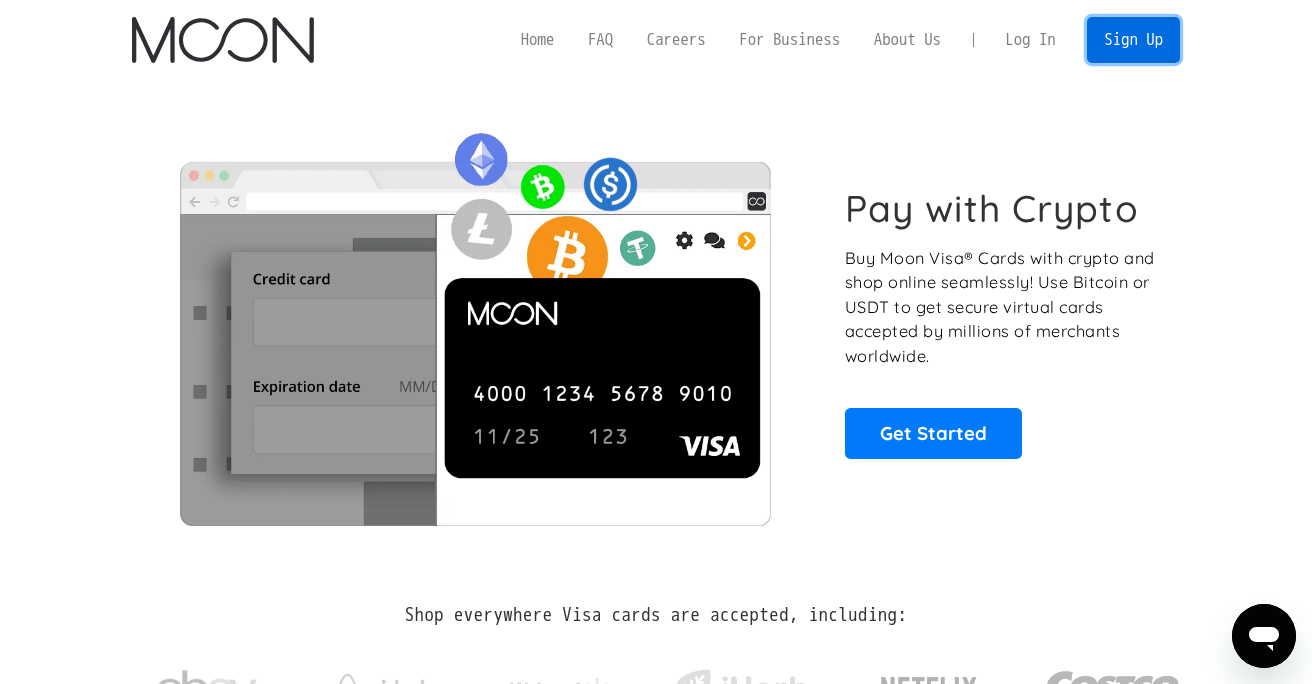 click on "Sign Up" at bounding box center [1133, 39] 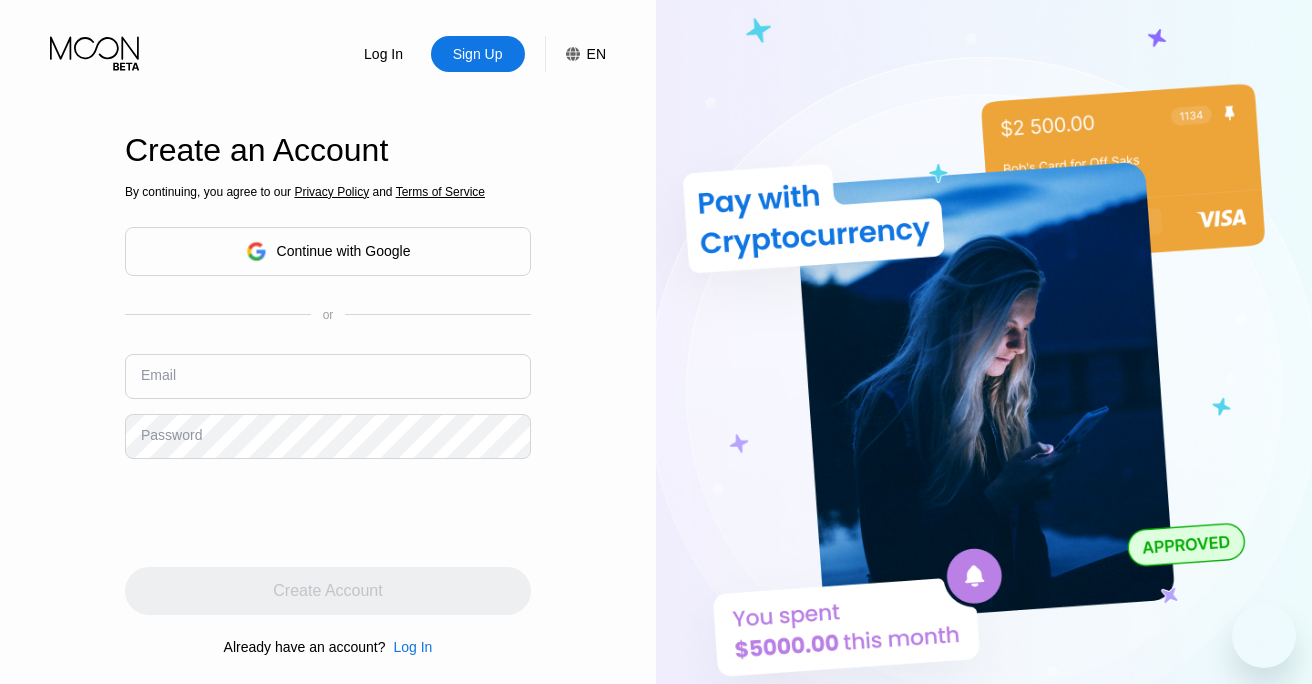 scroll, scrollTop: 0, scrollLeft: 0, axis: both 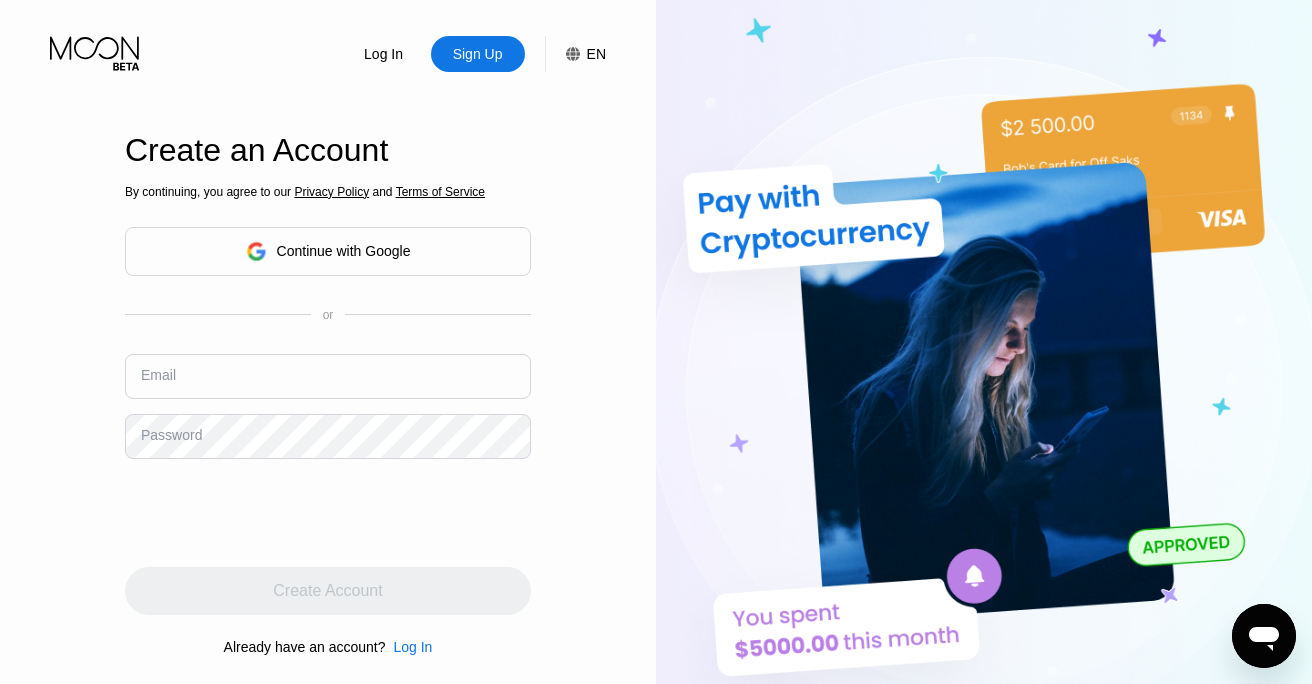 click at bounding box center (328, 376) 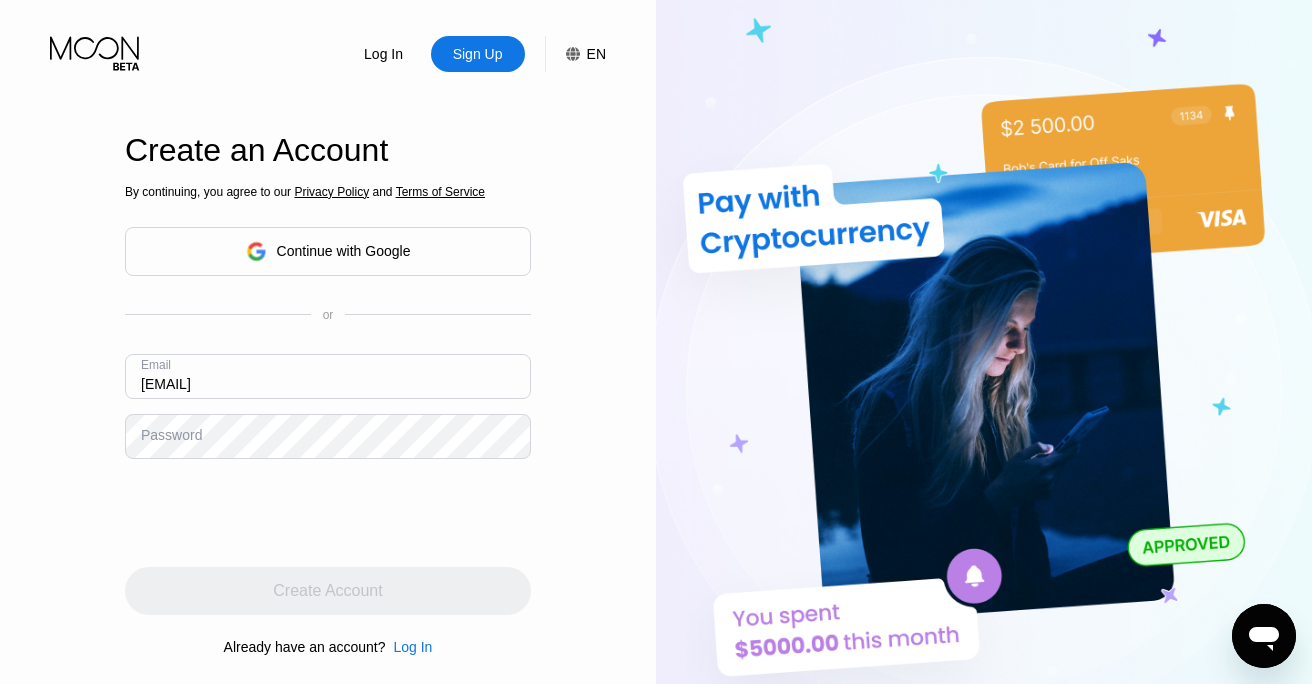 type on "[EMAIL]" 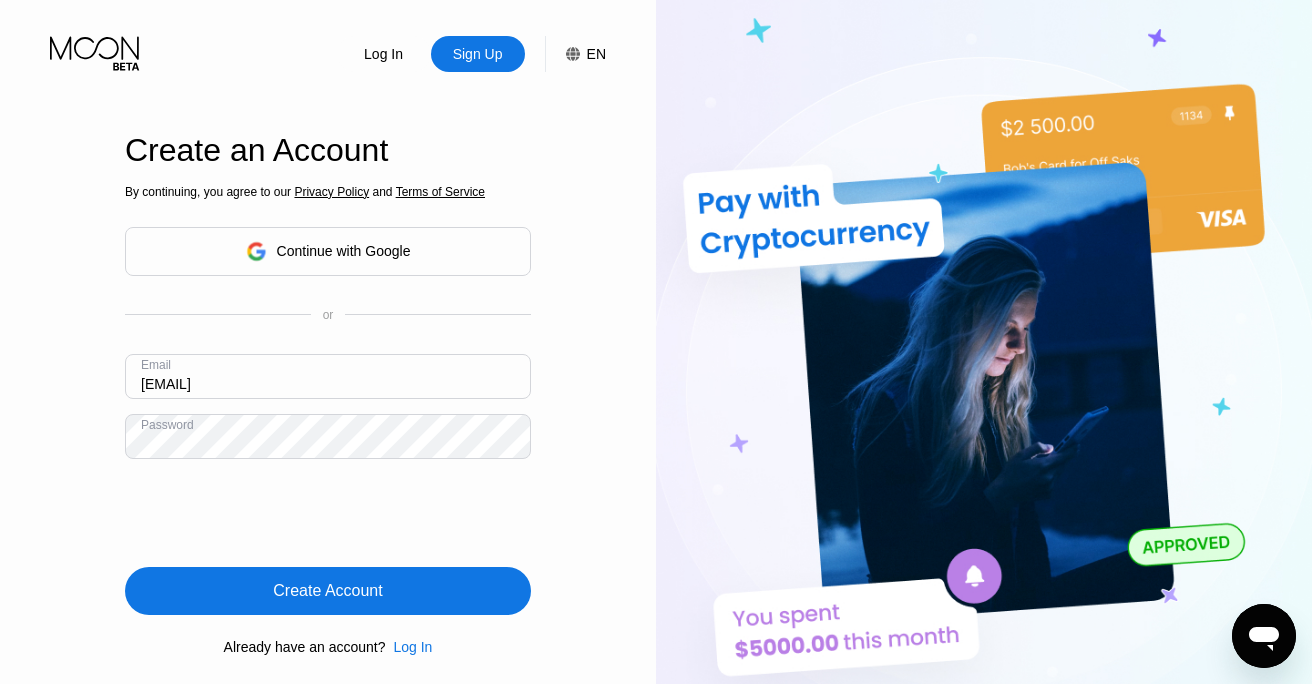 click on "Create Account" at bounding box center (328, 591) 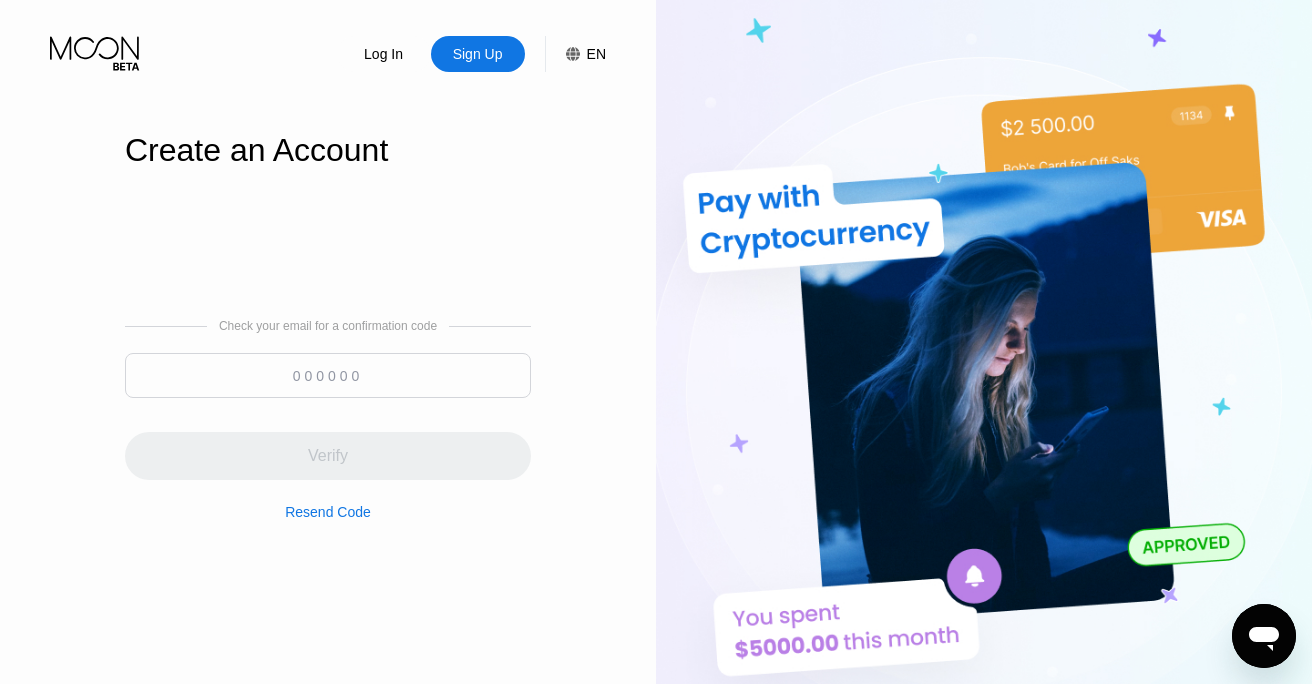 click at bounding box center [328, 375] 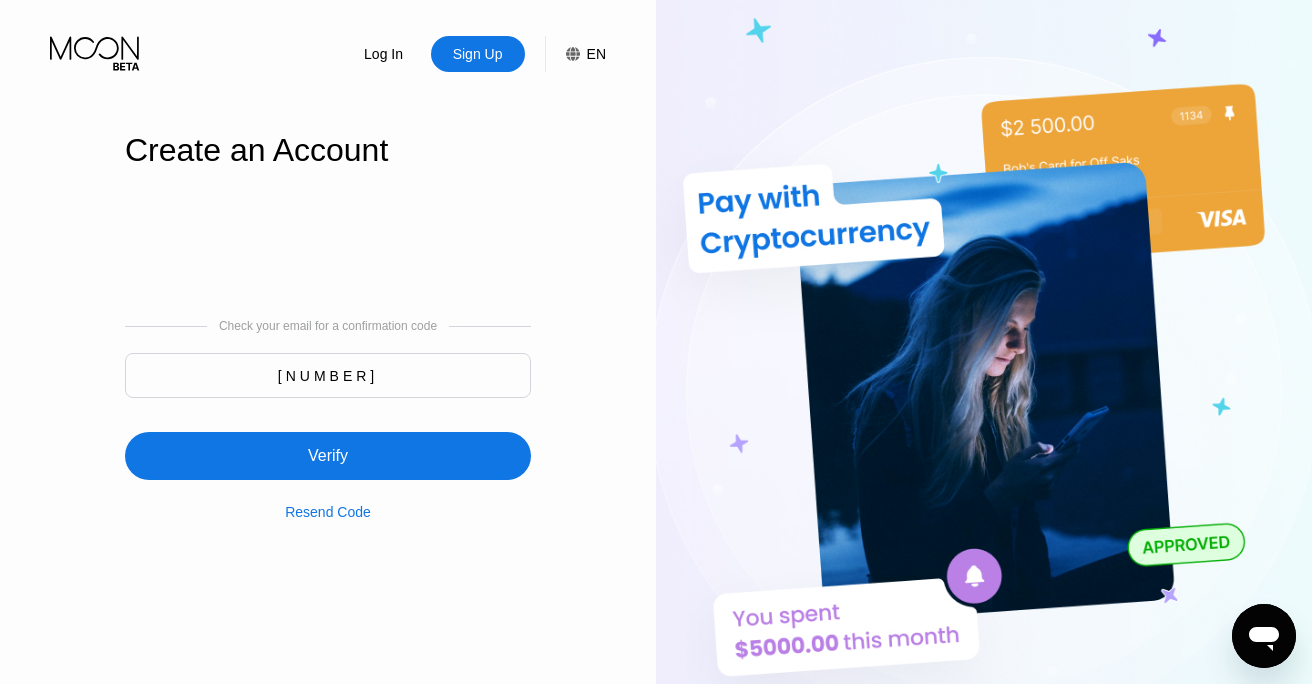 type on "128521" 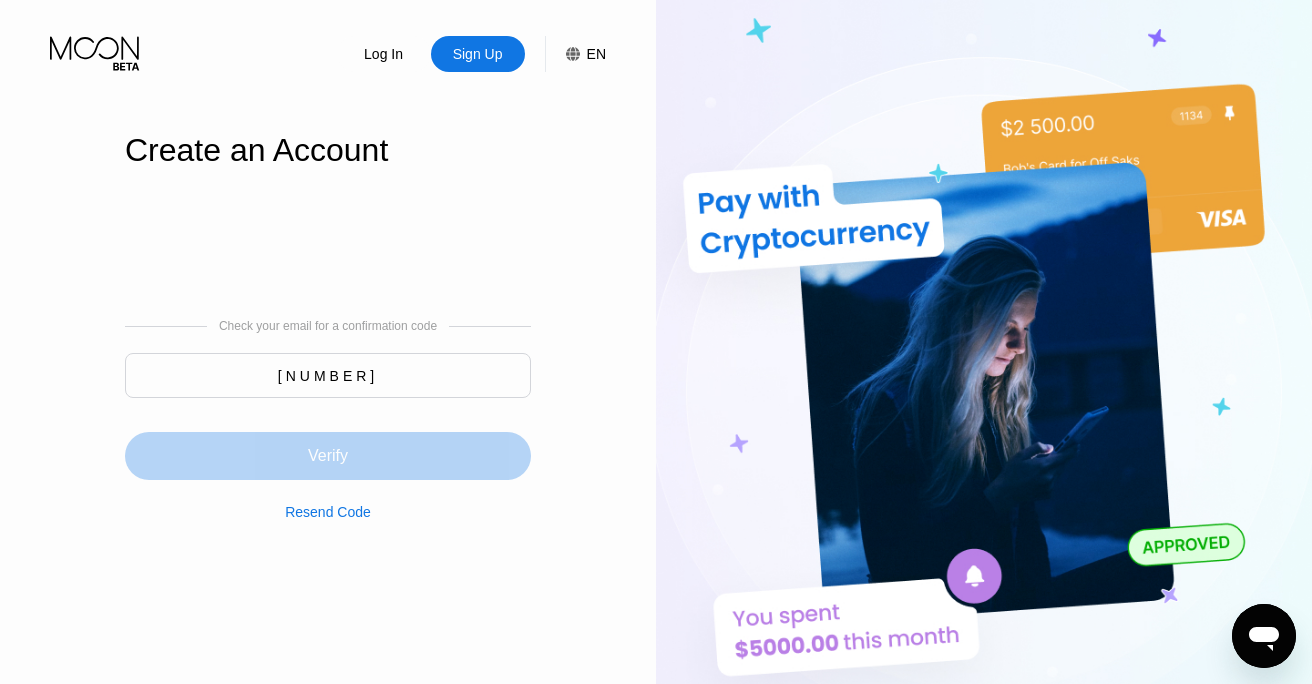 click on "Verify" at bounding box center (328, 456) 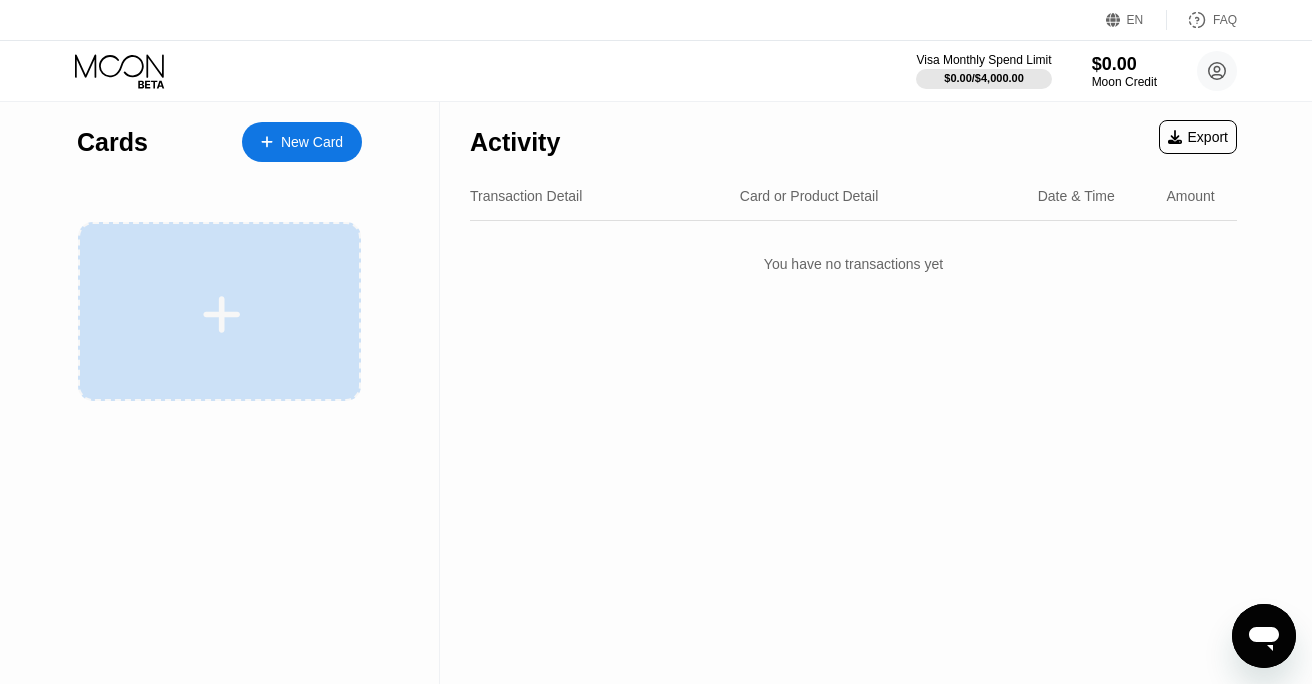 click 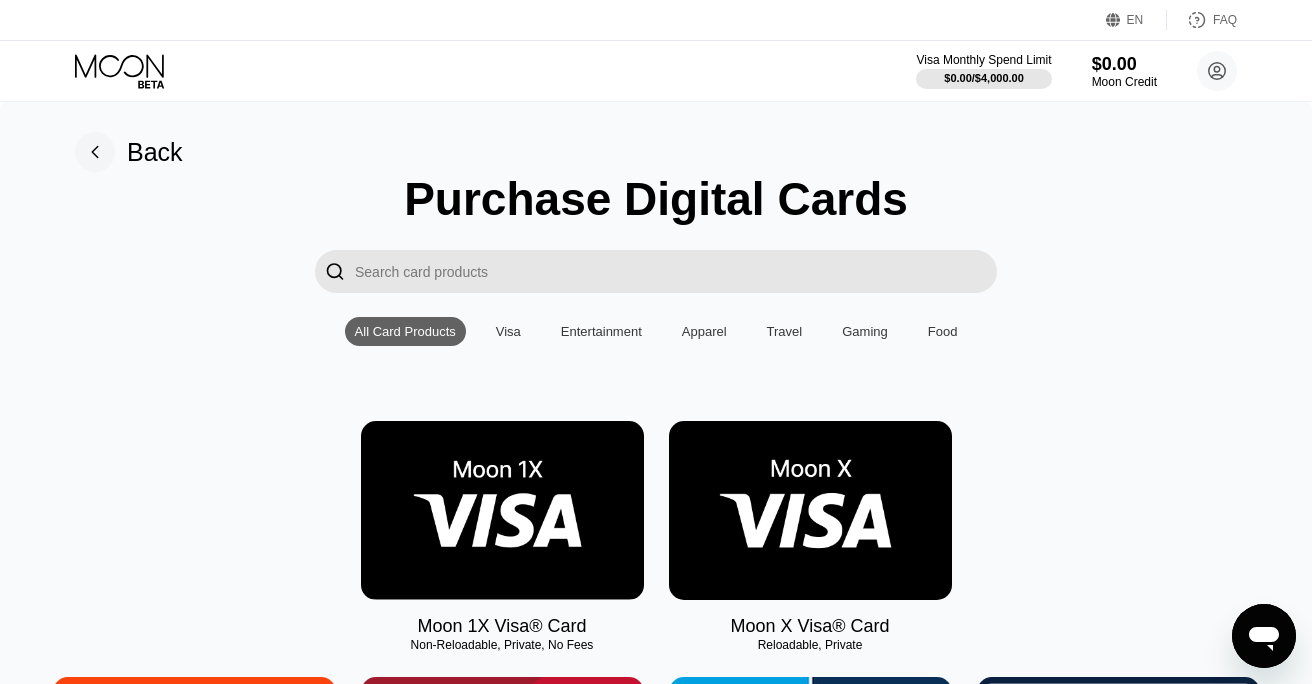 scroll, scrollTop: 4219, scrollLeft: 0, axis: vertical 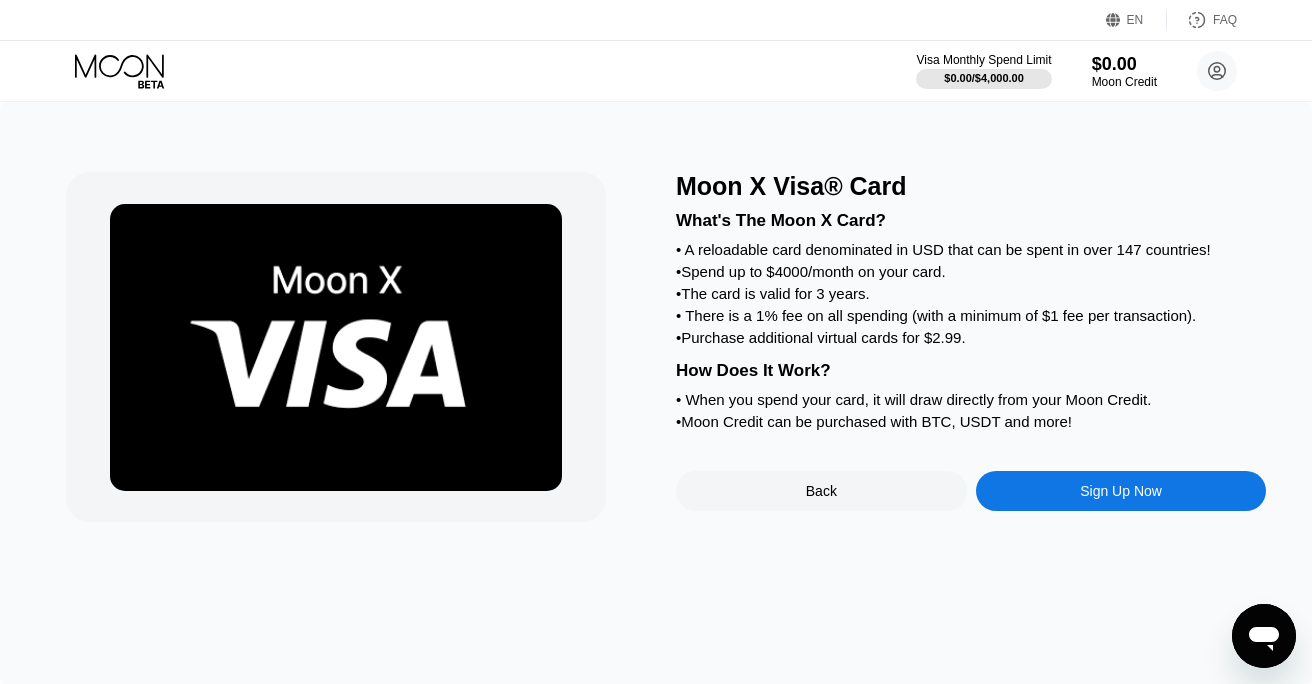 click on "Sign Up Now" at bounding box center [1121, 491] 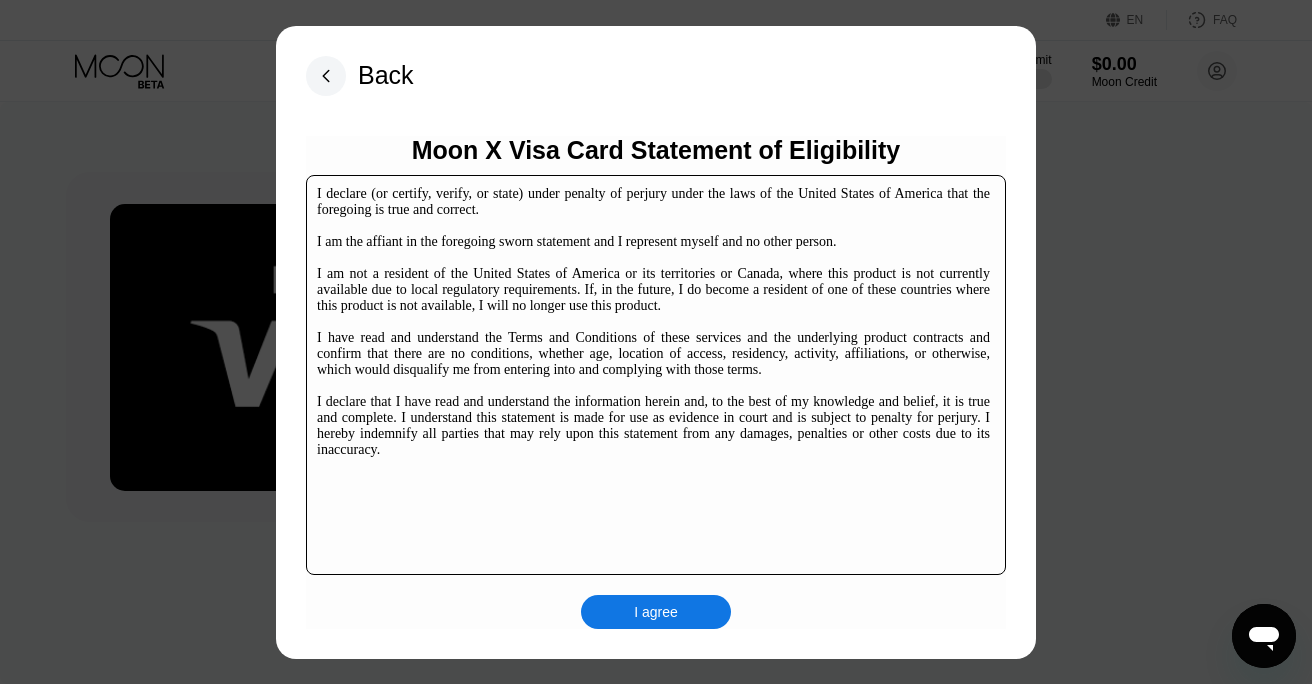 scroll, scrollTop: 295, scrollLeft: 0, axis: vertical 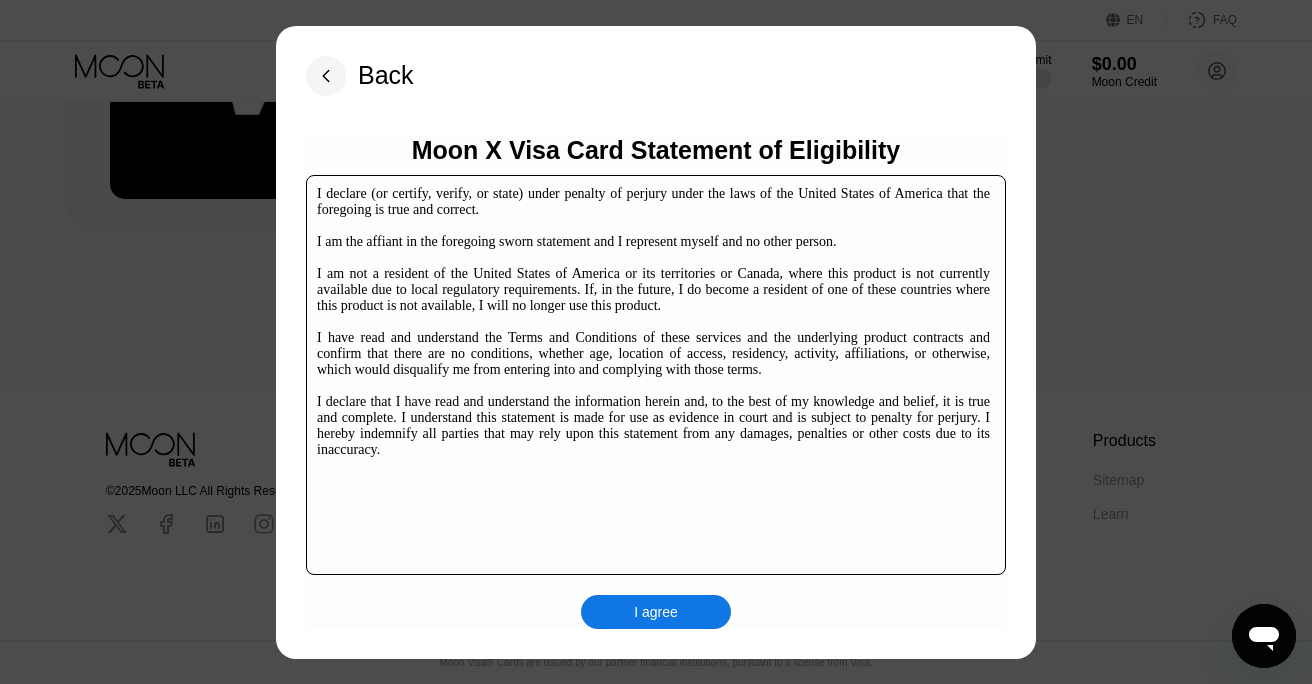 click on "I agree" at bounding box center (656, 612) 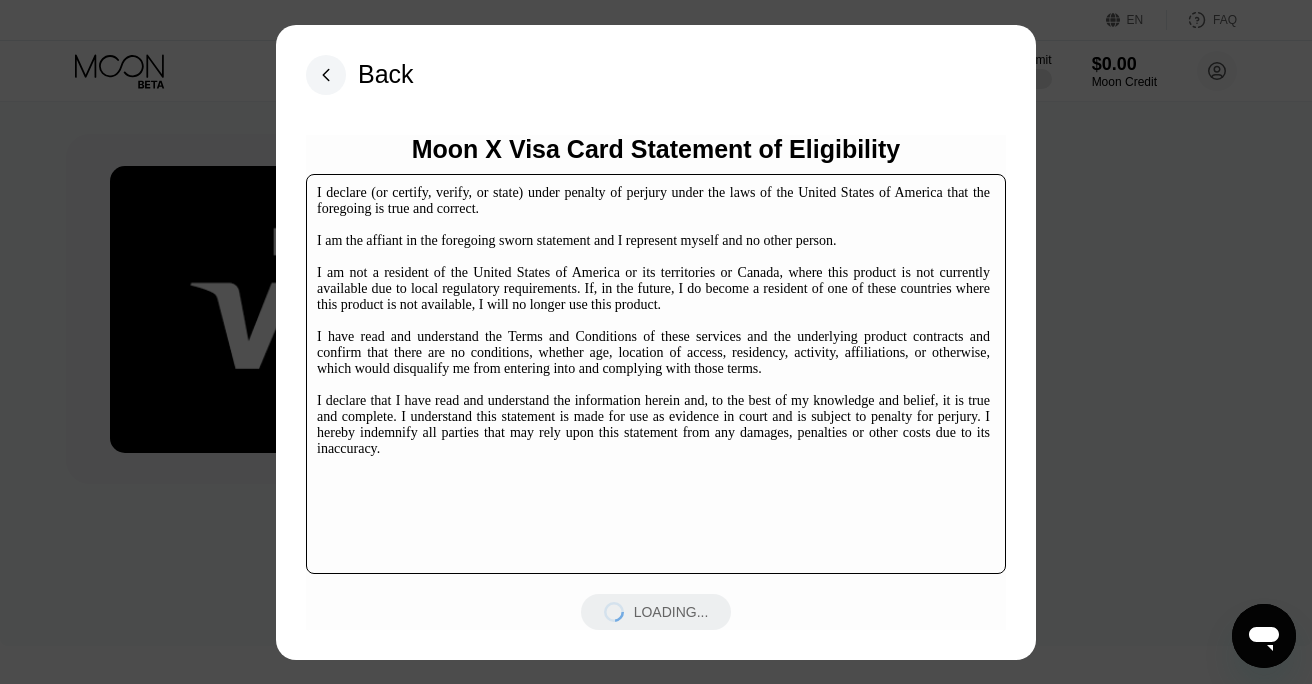 scroll, scrollTop: 0, scrollLeft: 0, axis: both 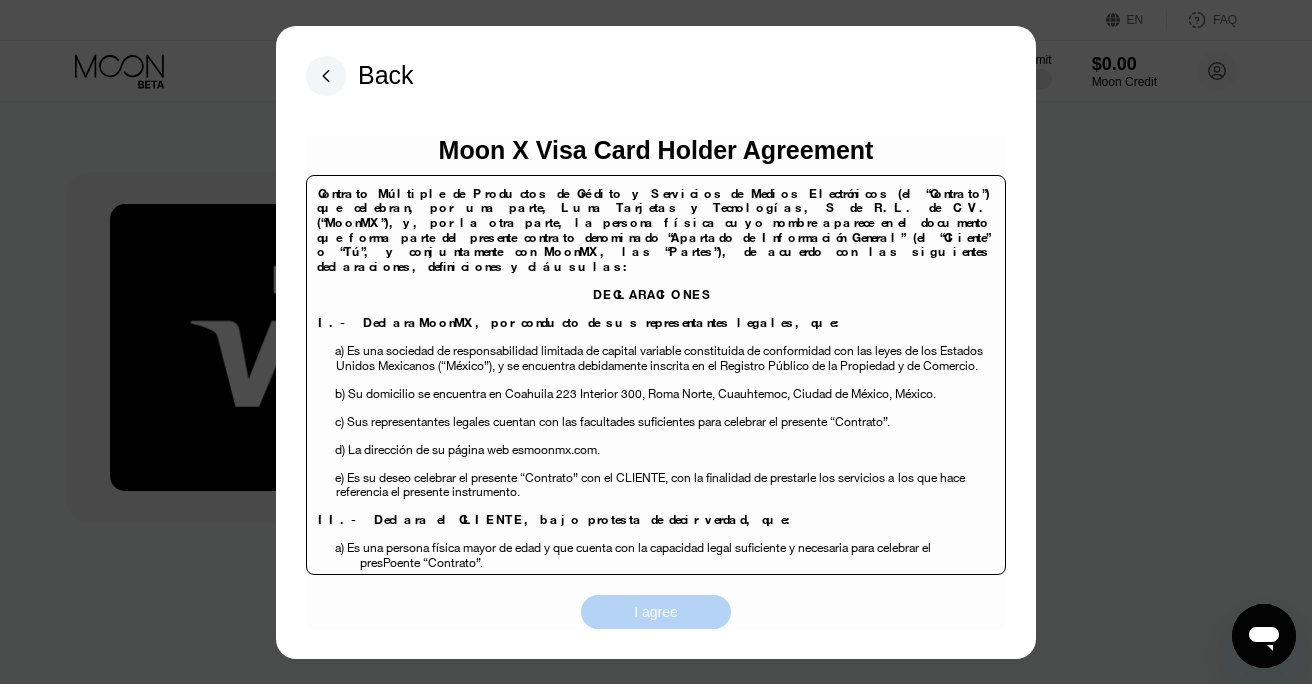 click on "I agree" at bounding box center (656, 612) 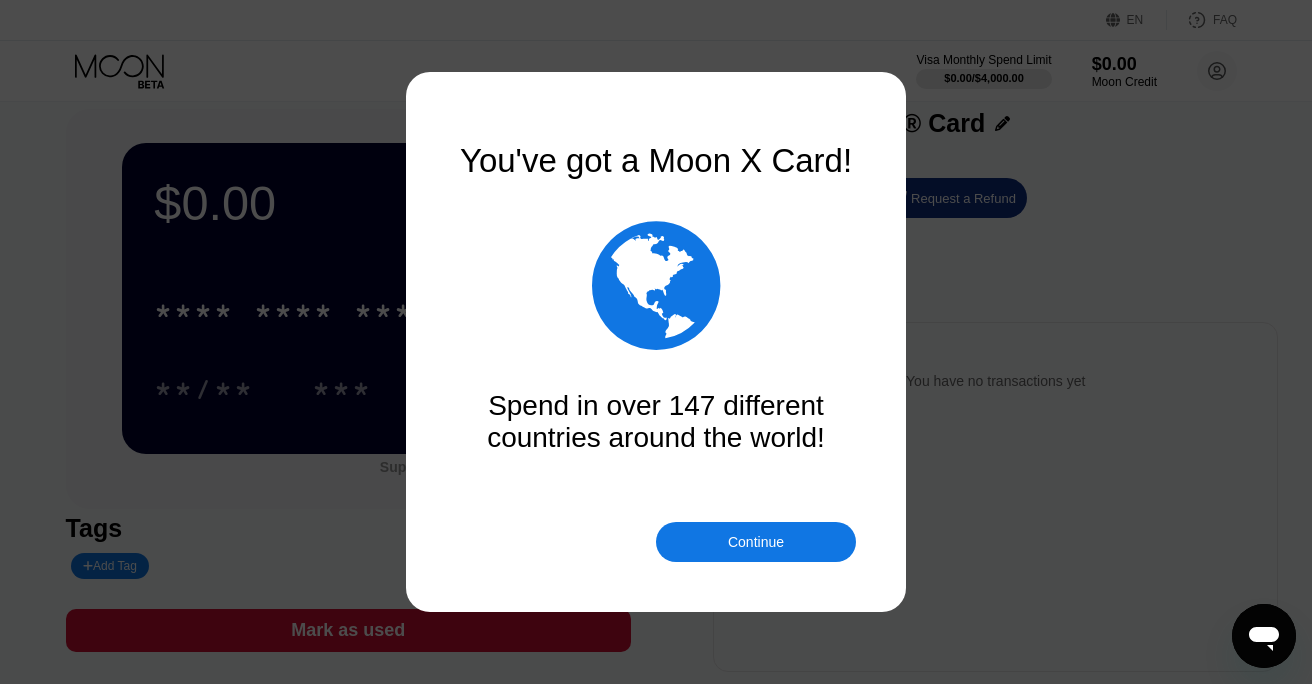 scroll, scrollTop: 21, scrollLeft: 0, axis: vertical 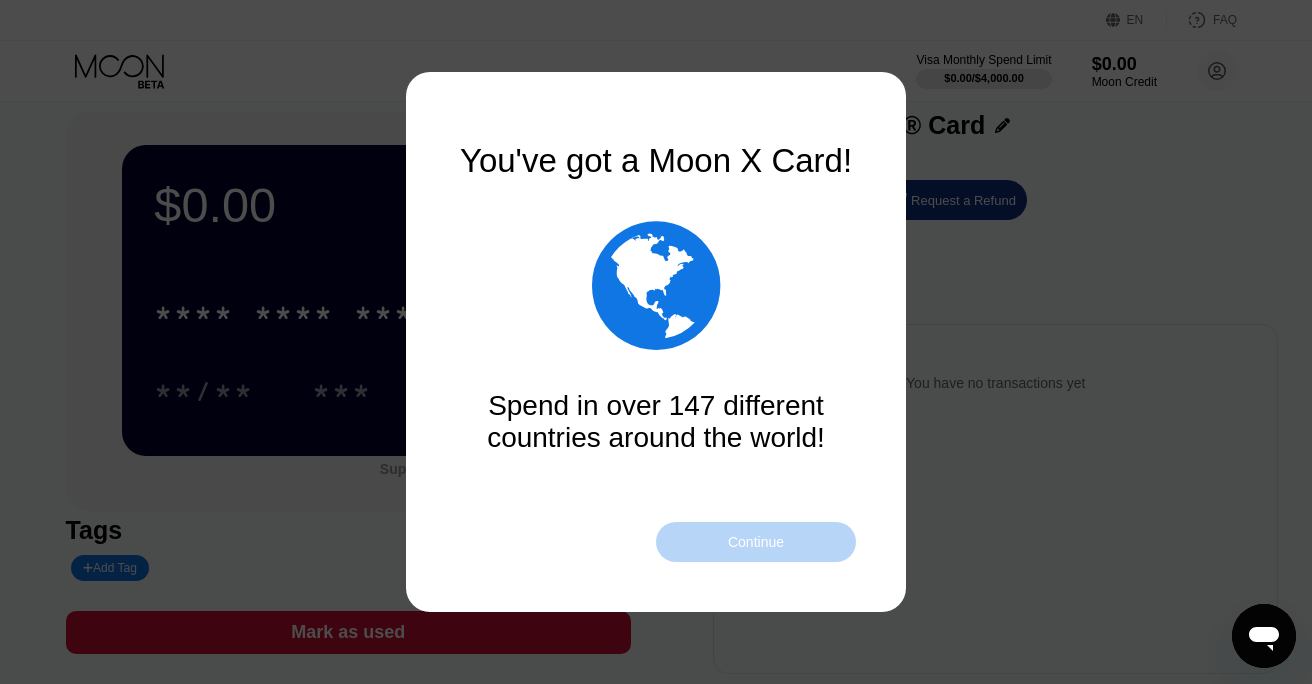 click on "Continue" at bounding box center [756, 542] 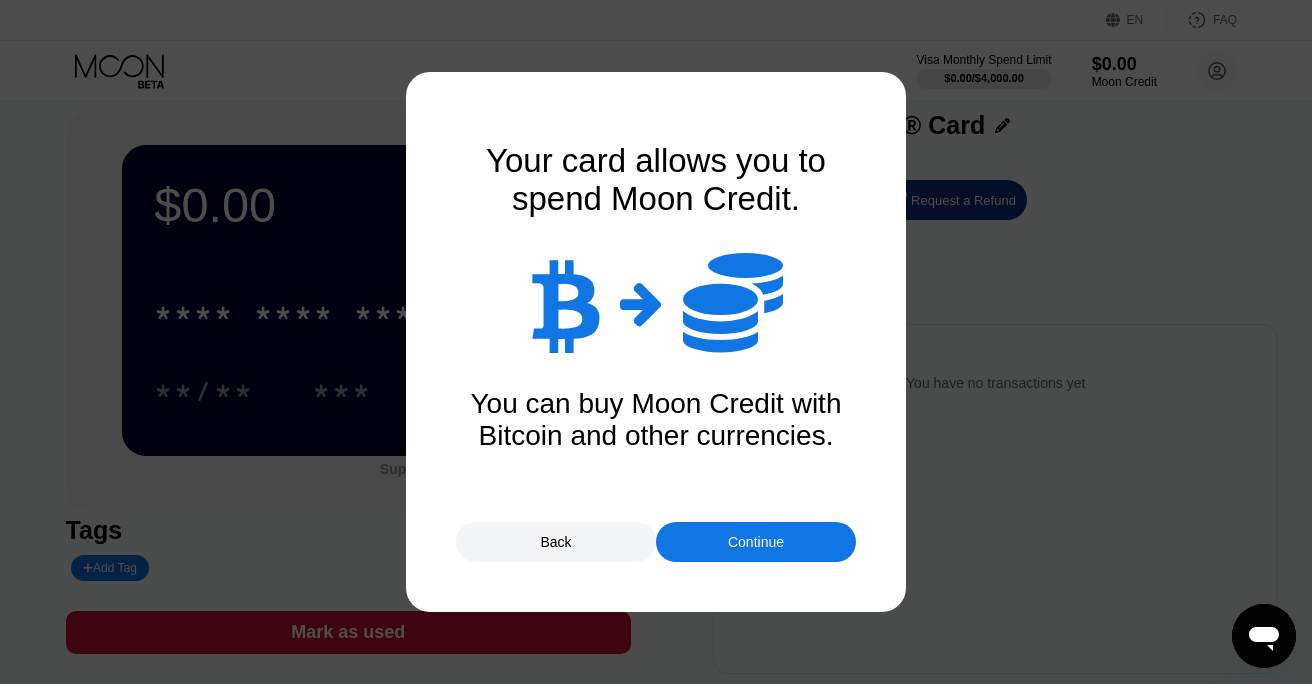 click on "Continue" at bounding box center [756, 542] 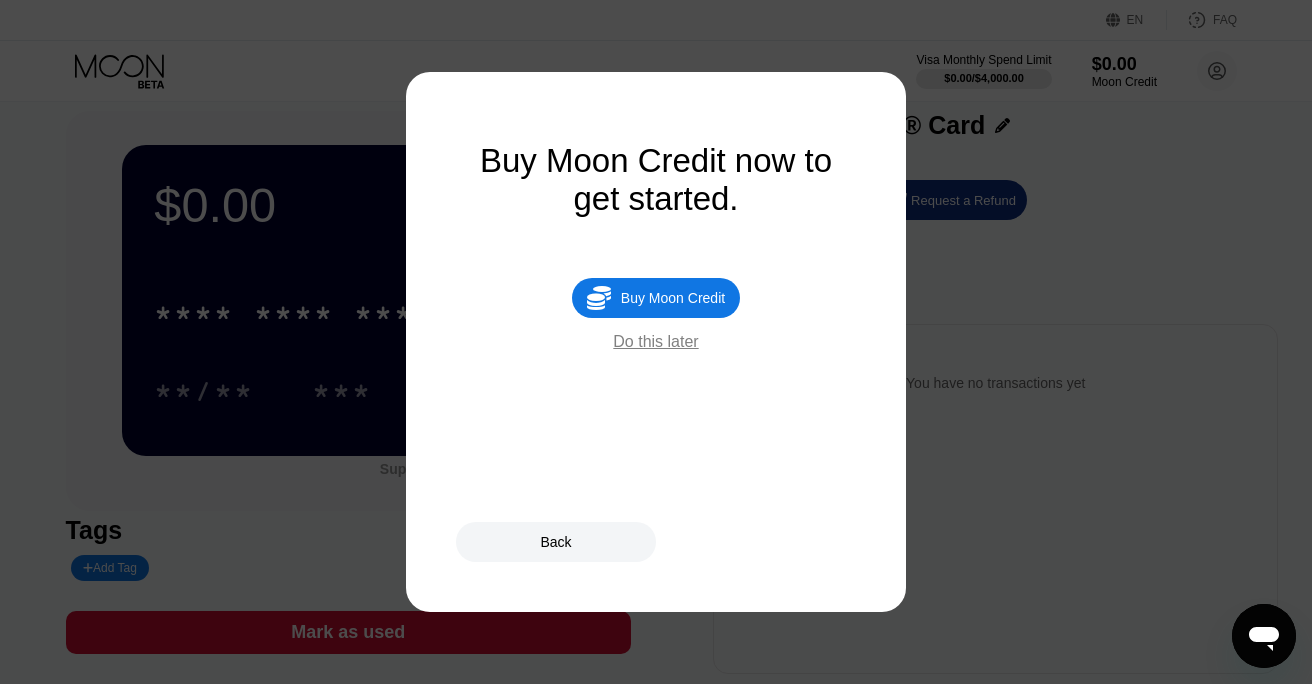 click on "Do this later" at bounding box center [655, 342] 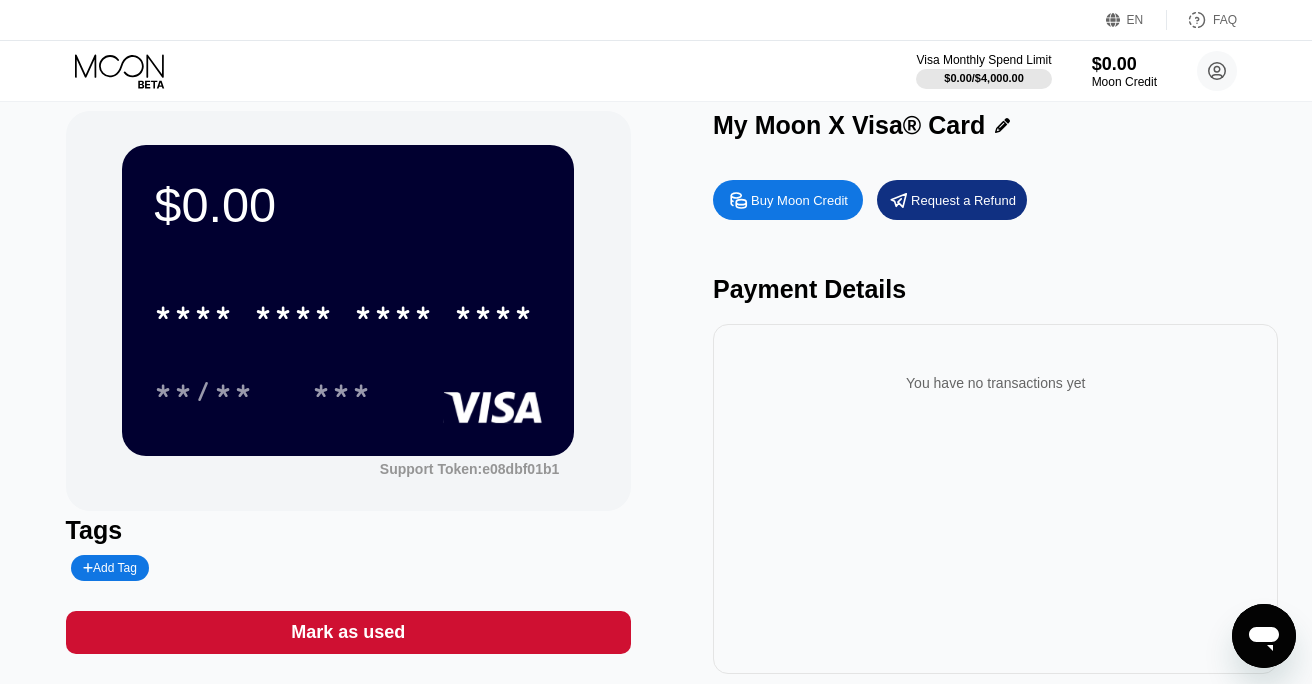 scroll, scrollTop: 0, scrollLeft: 0, axis: both 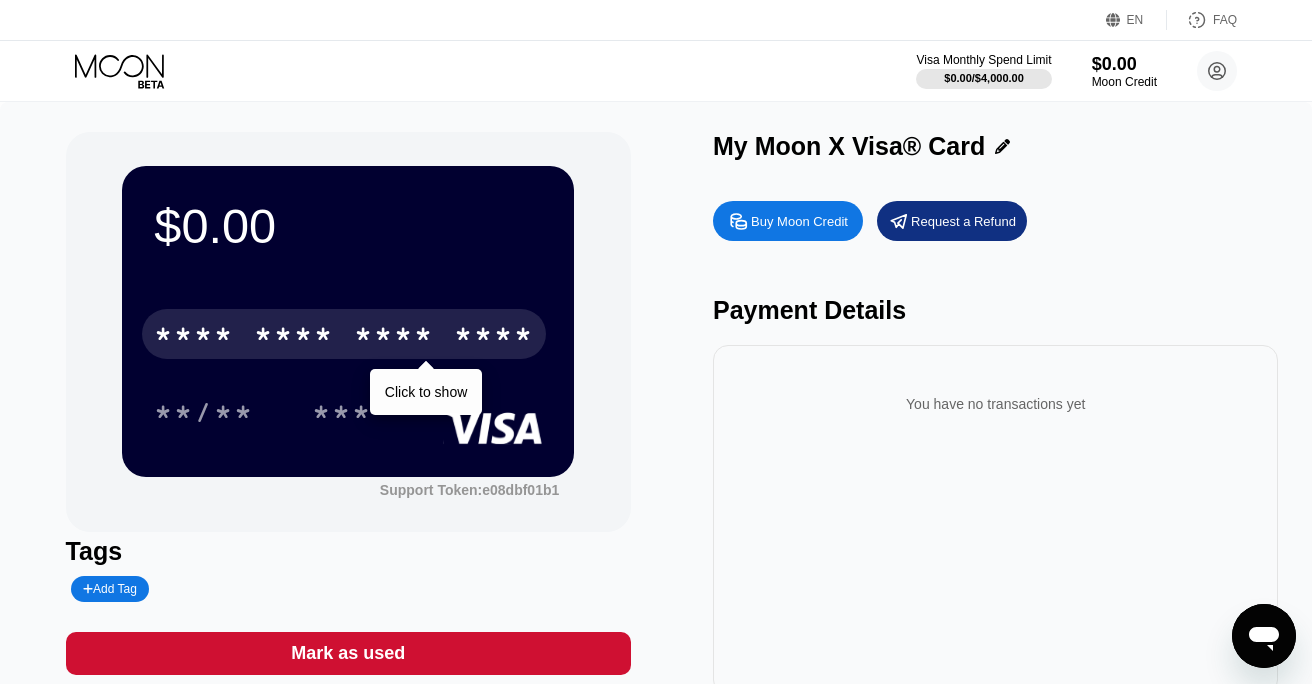 click on "* * * *" at bounding box center (394, 337) 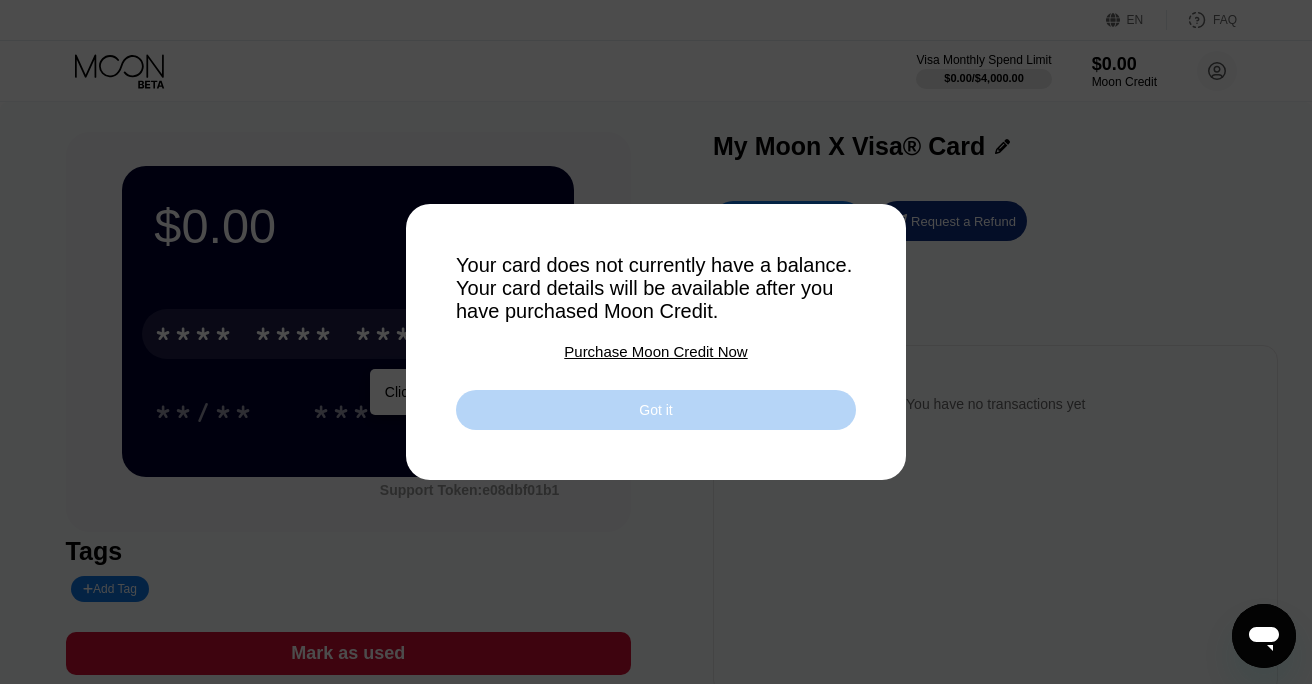 click on "Got it" at bounding box center (655, 410) 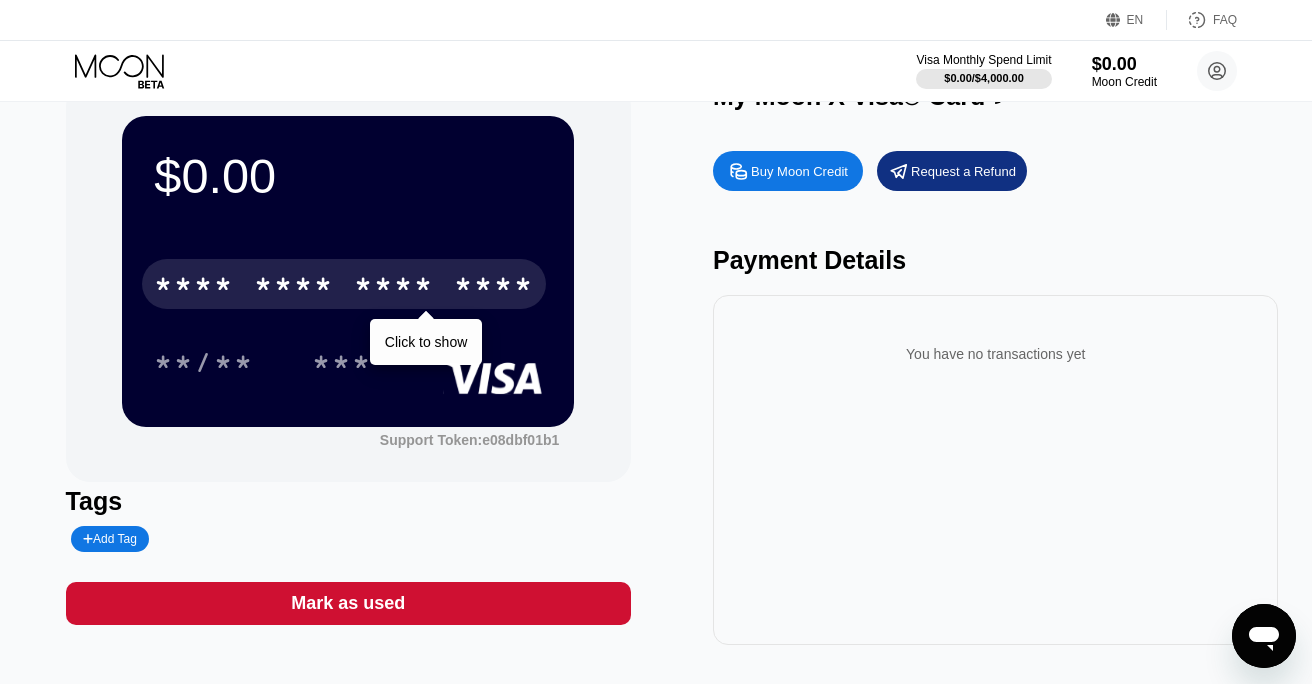scroll, scrollTop: 0, scrollLeft: 0, axis: both 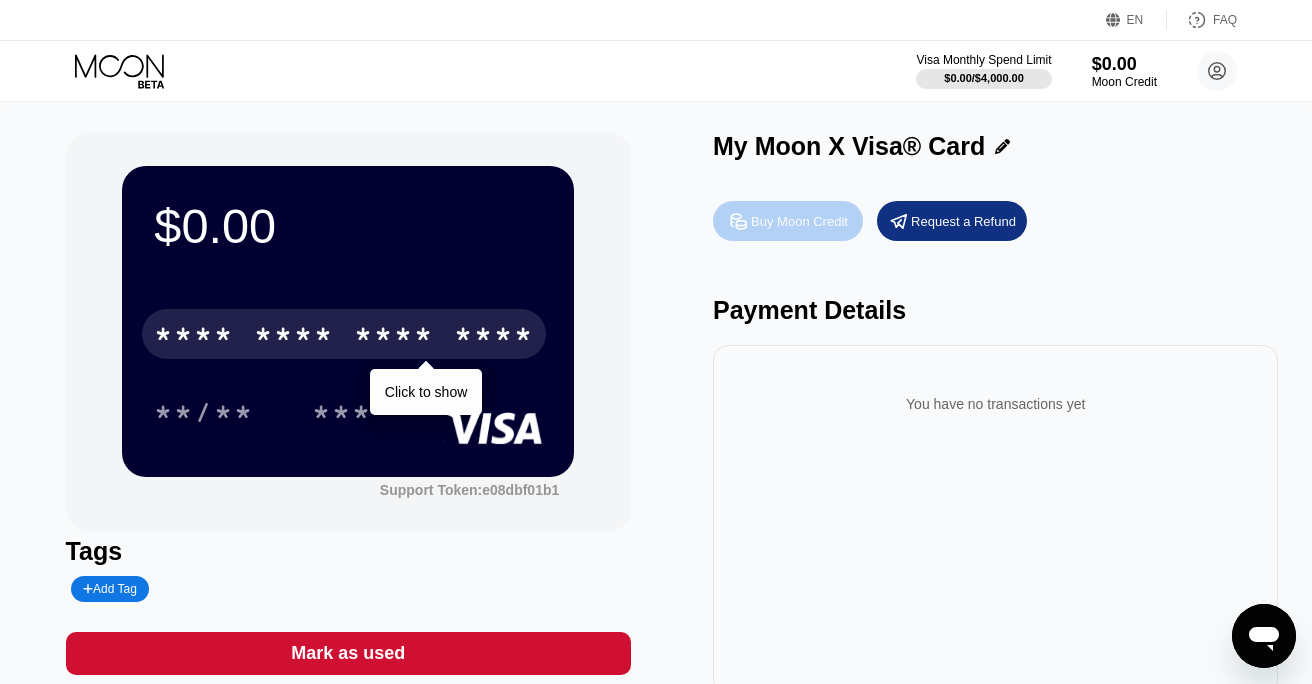 click on "Buy Moon Credit" at bounding box center [799, 221] 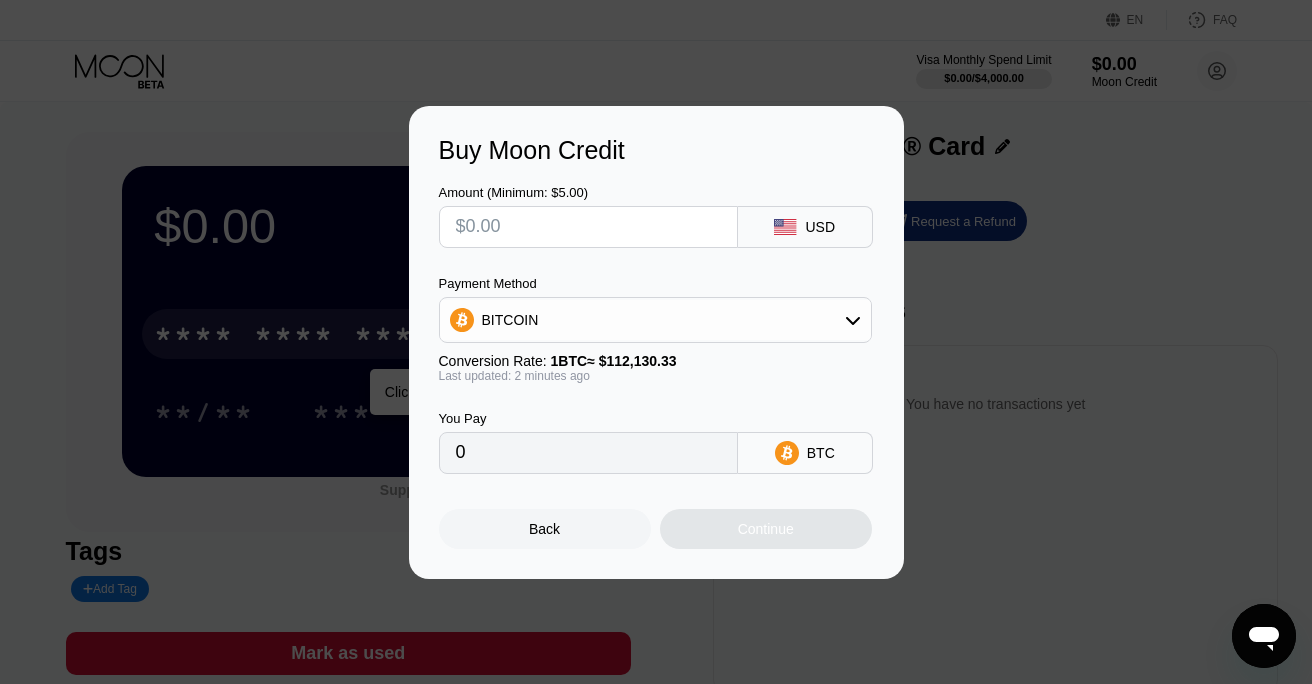 click at bounding box center [588, 227] 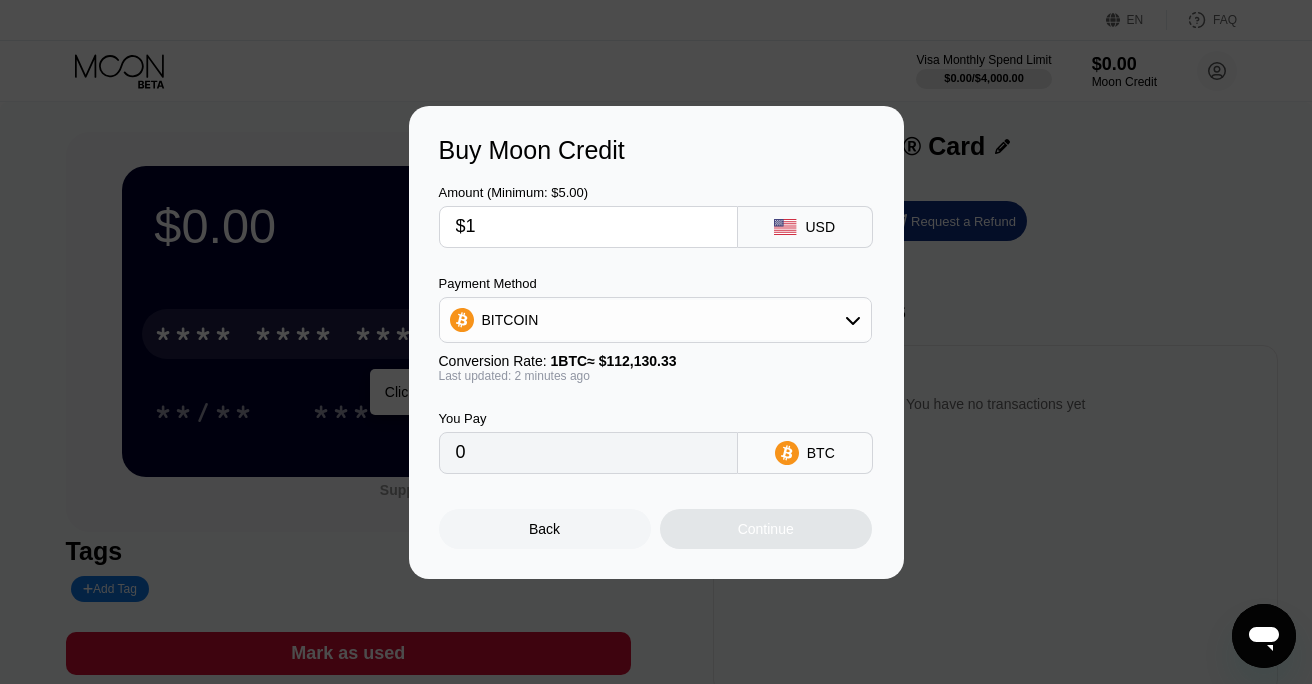 type on "0.00000892" 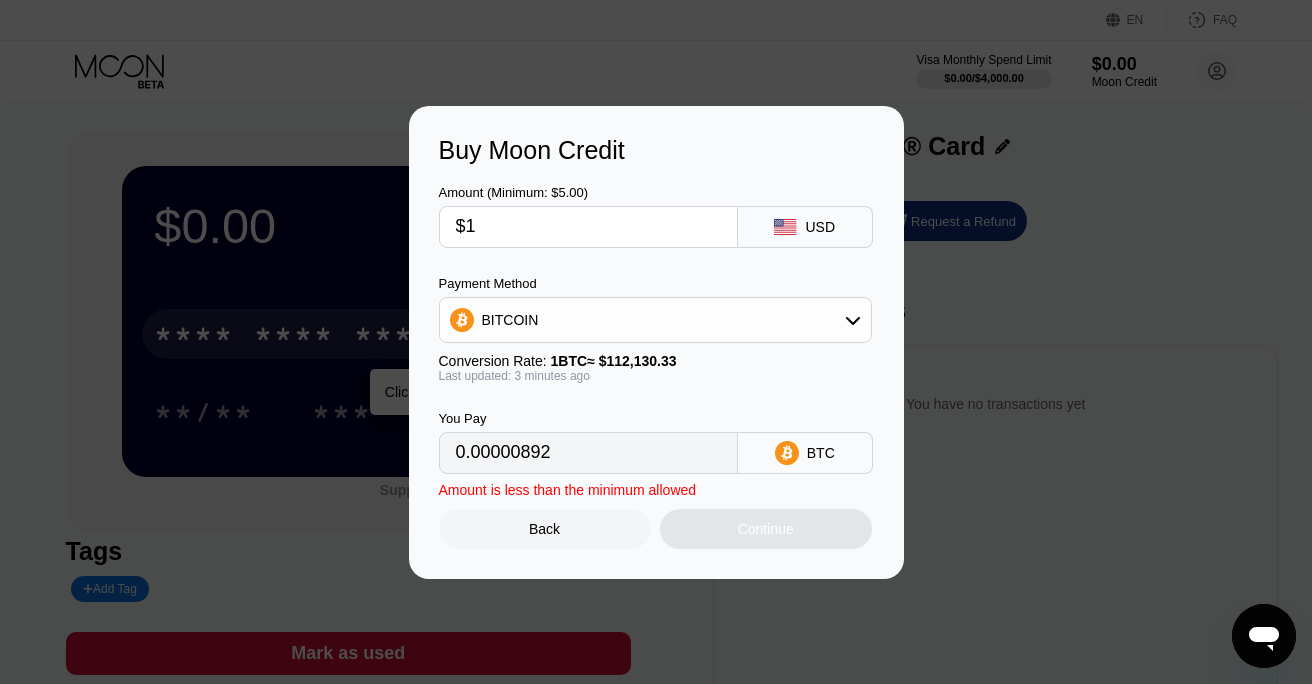 type on "$11" 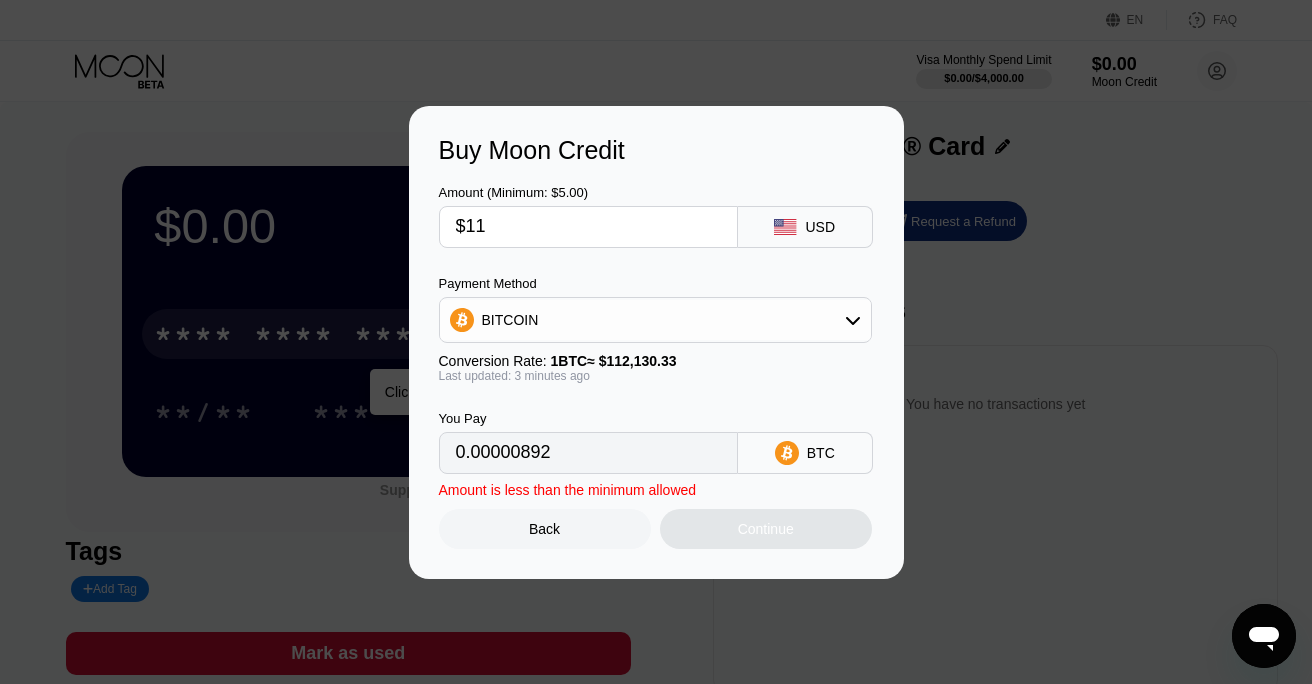 type on "0.00009811" 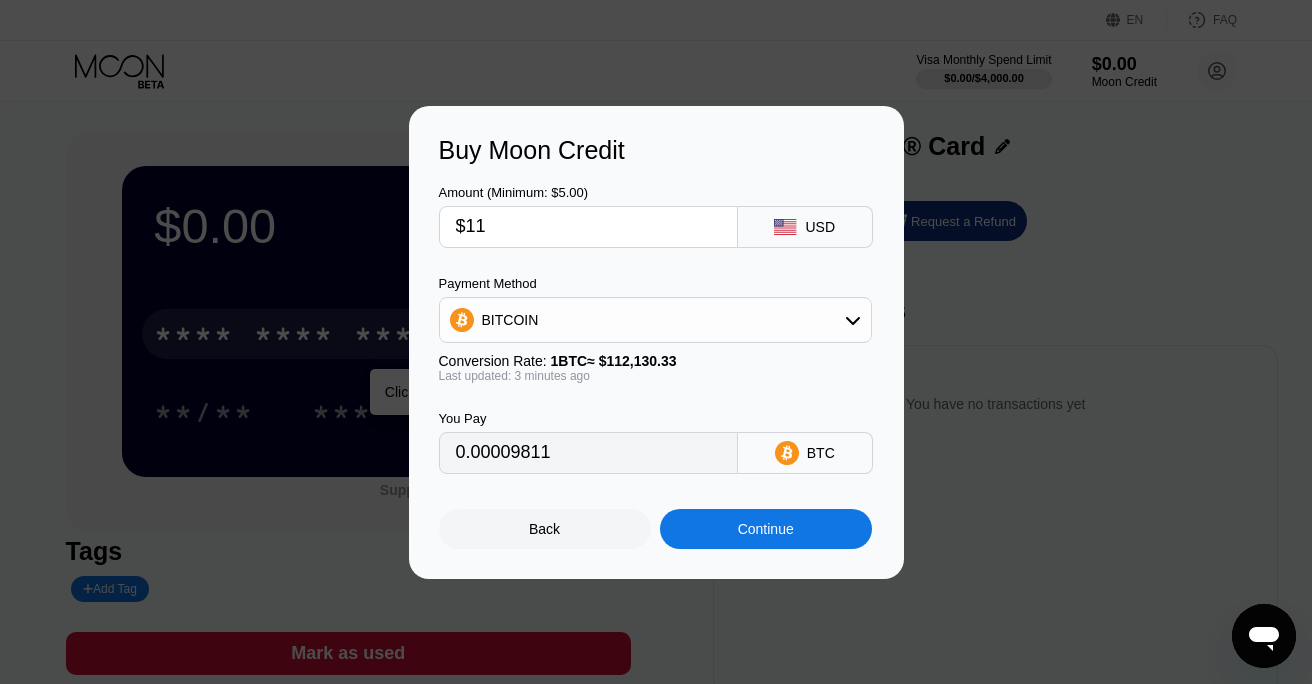 type on "$11" 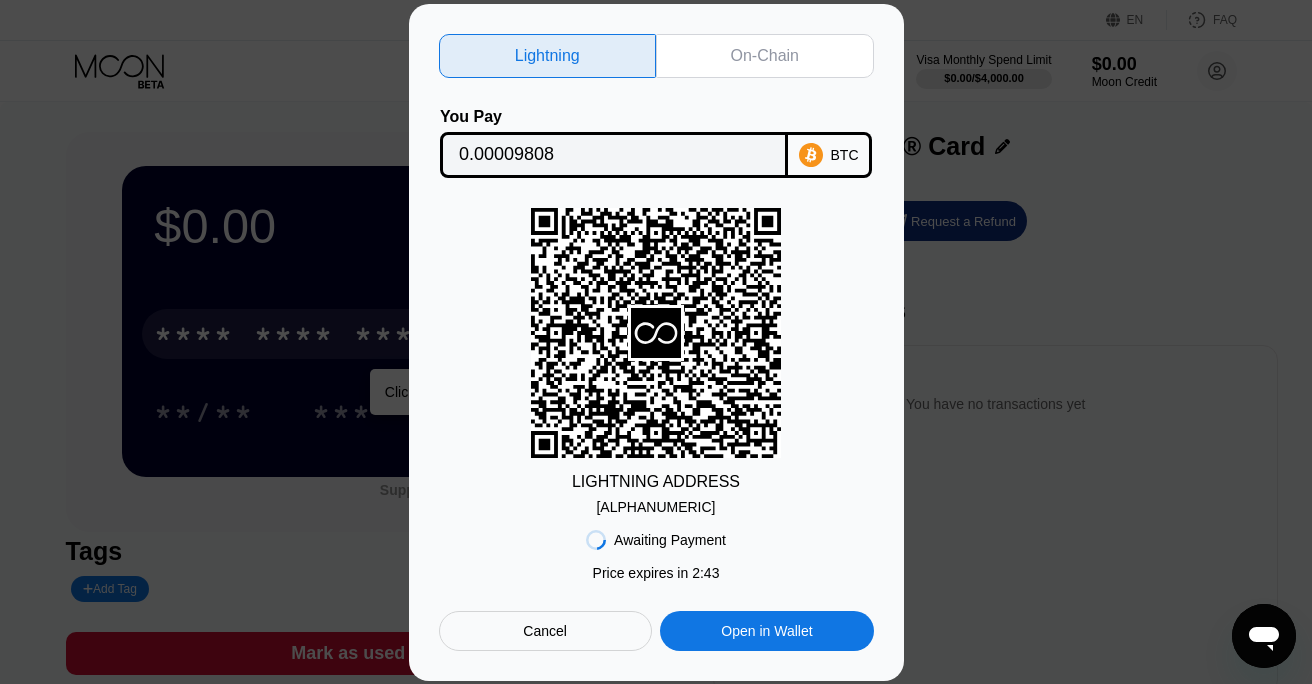 scroll, scrollTop: 0, scrollLeft: 0, axis: both 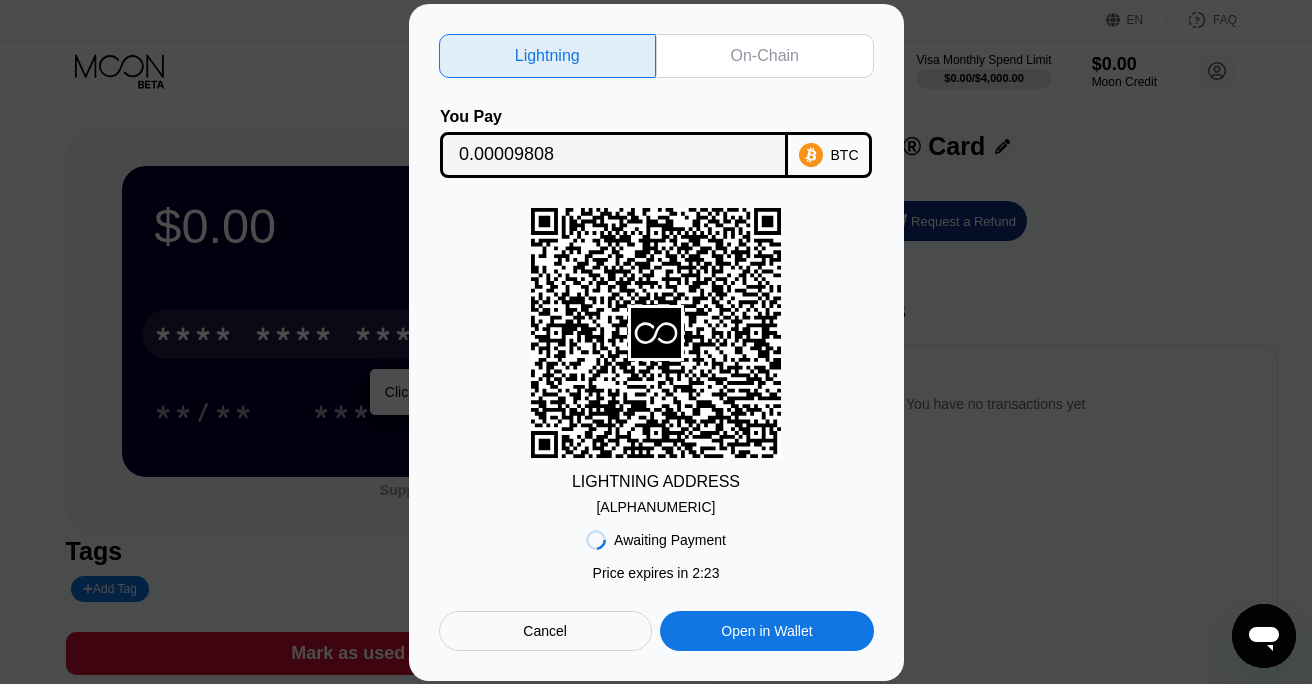 click on "On-Chain" at bounding box center (765, 56) 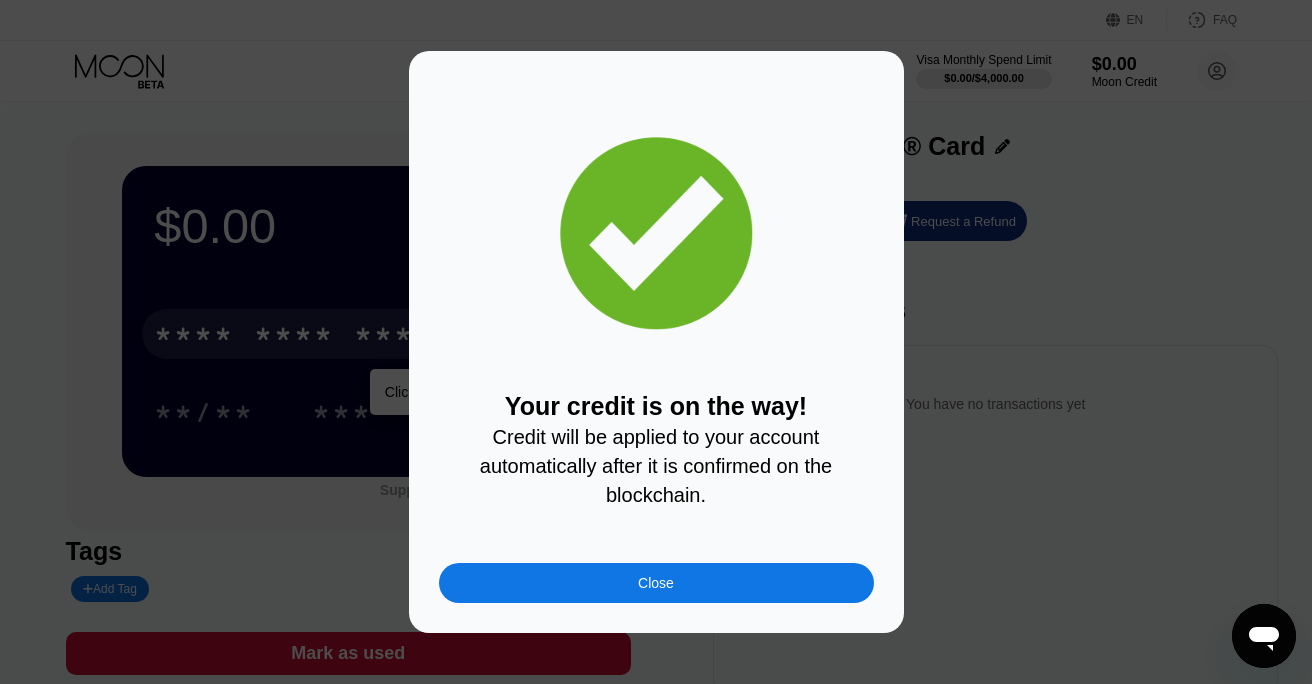 scroll, scrollTop: 0, scrollLeft: 0, axis: both 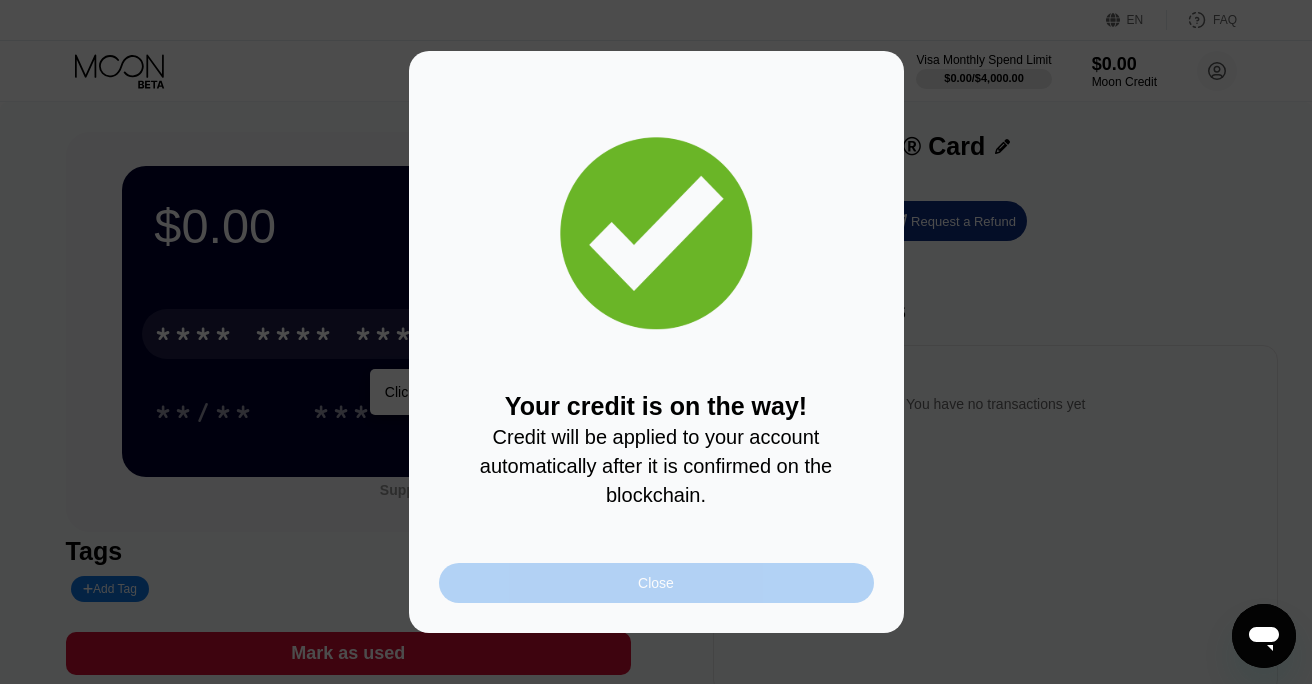 click on "Close" at bounding box center (656, 583) 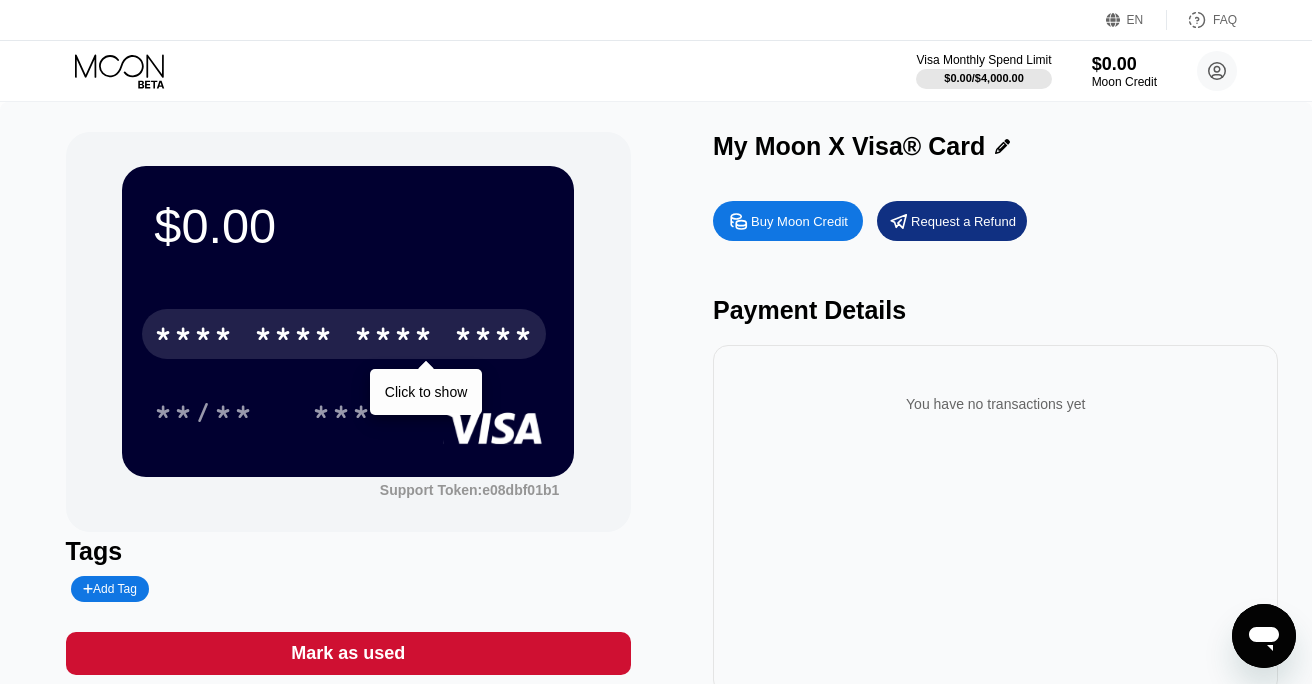 click on "Click to show" at bounding box center (426, 392) 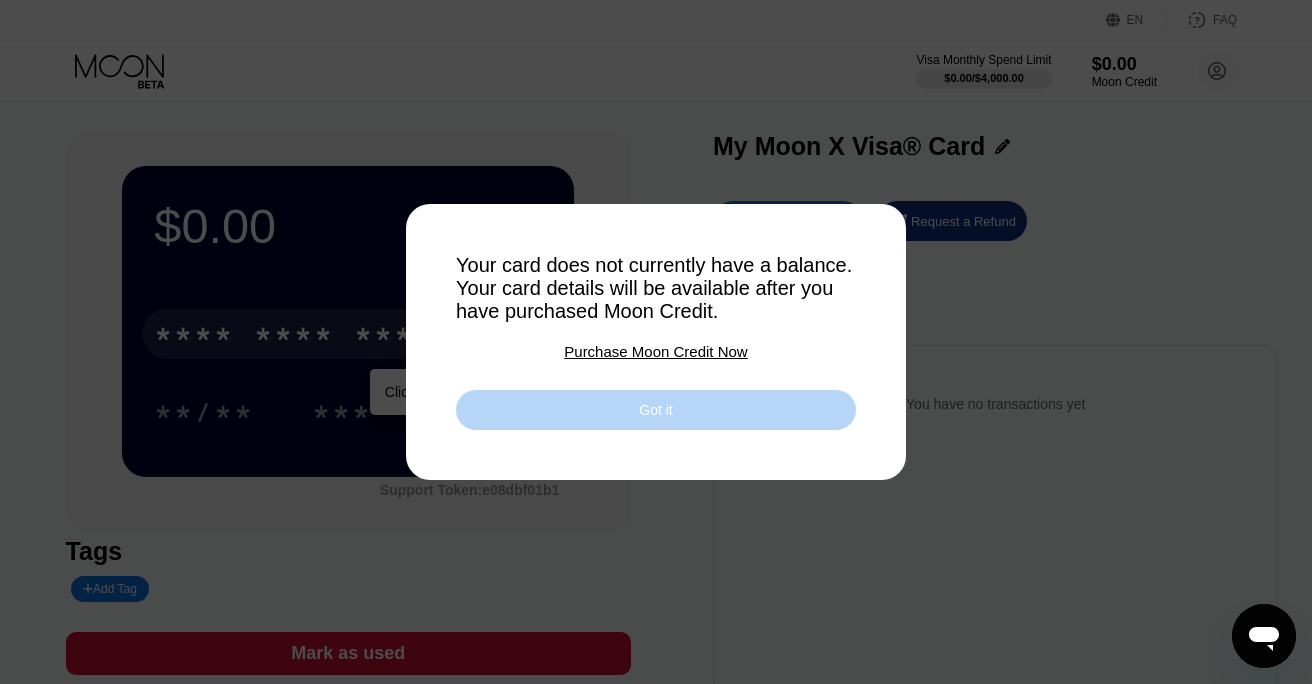 click on "Got it" at bounding box center (656, 410) 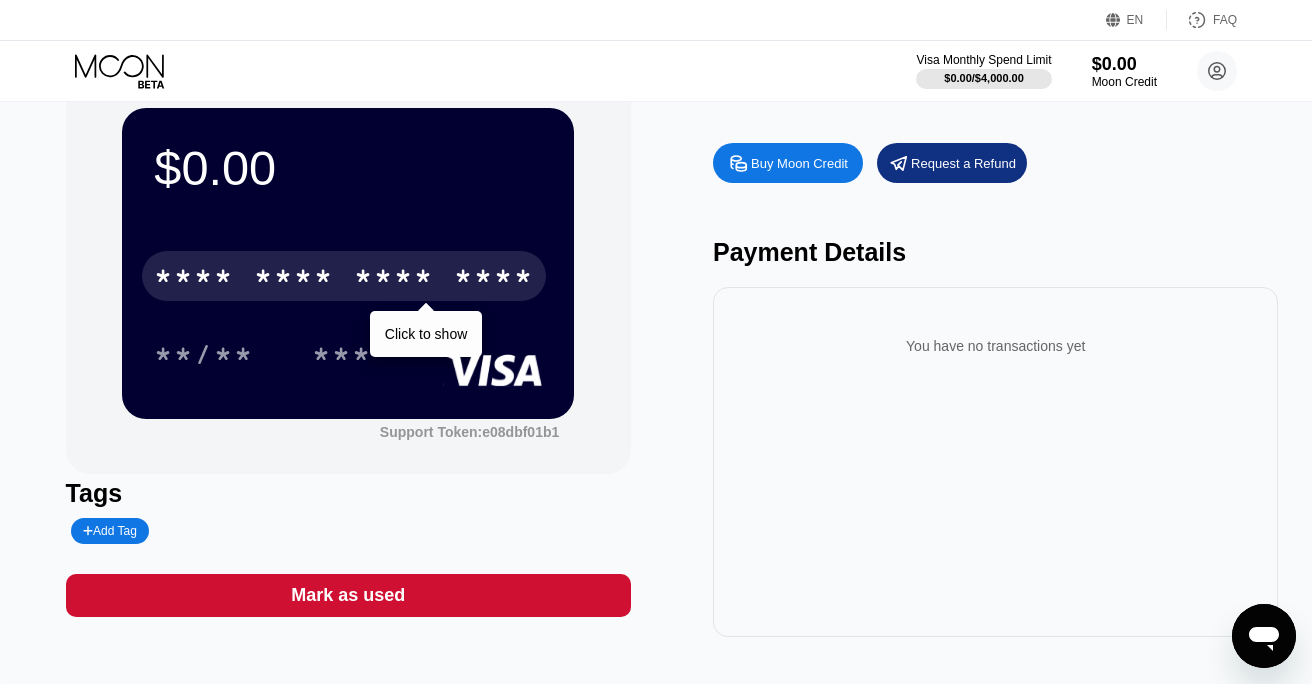 scroll, scrollTop: 0, scrollLeft: 0, axis: both 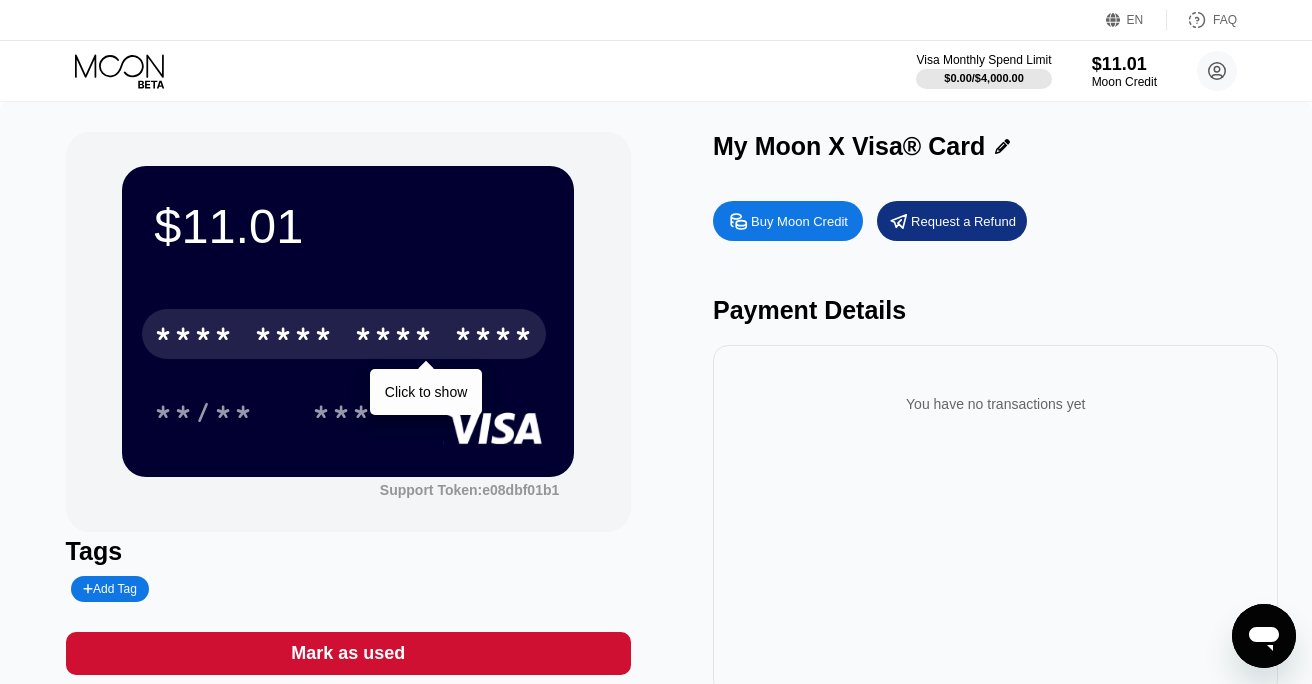 click on "* * * *" at bounding box center [294, 337] 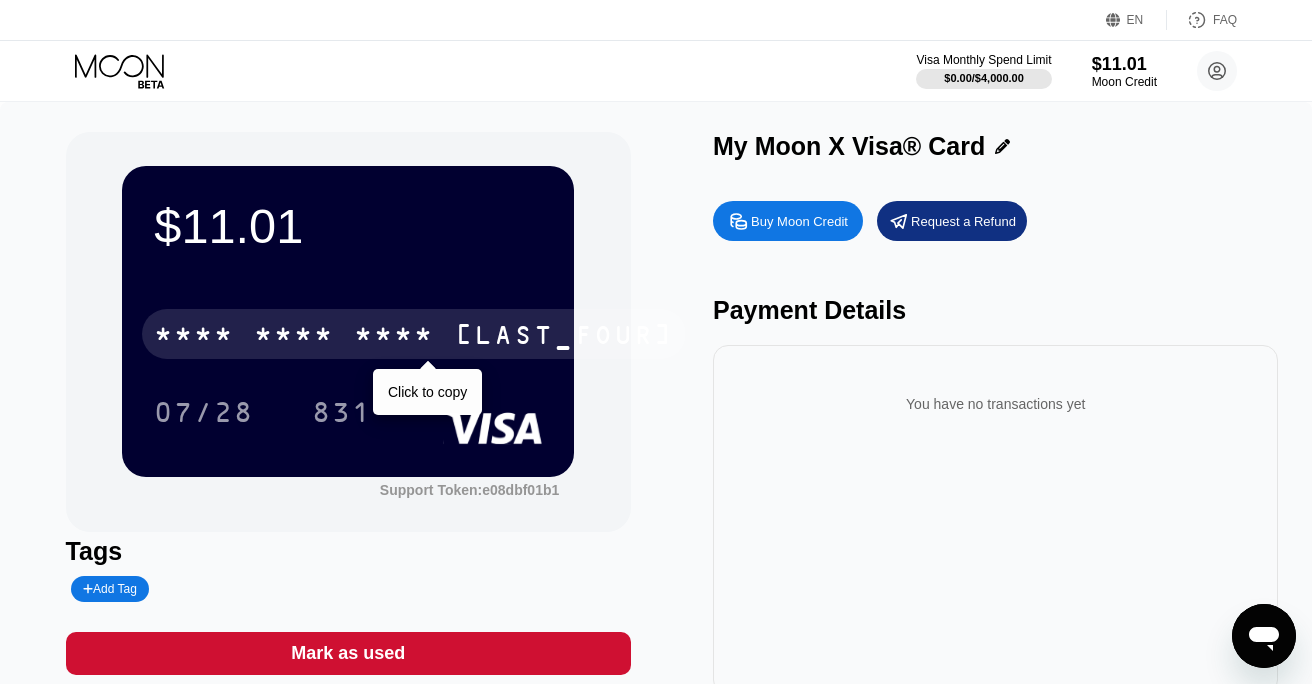 click on "* * * *" at bounding box center [194, 337] 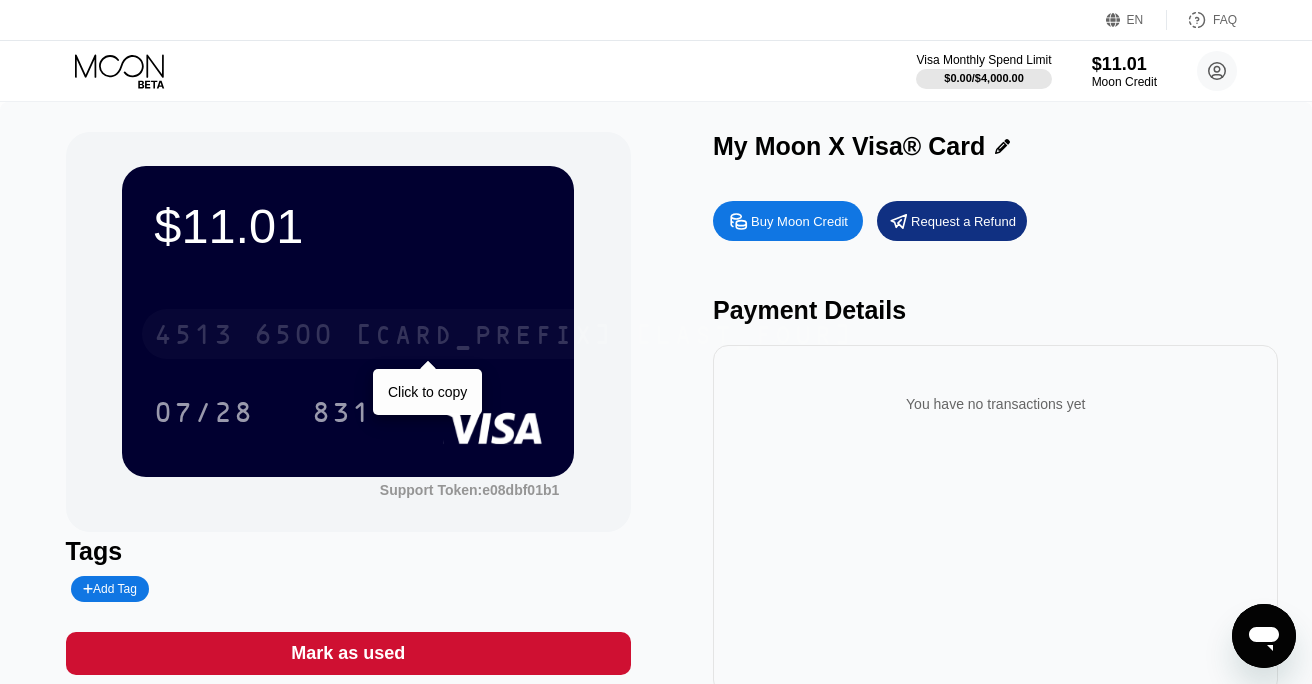 click on "2980" at bounding box center (484, 337) 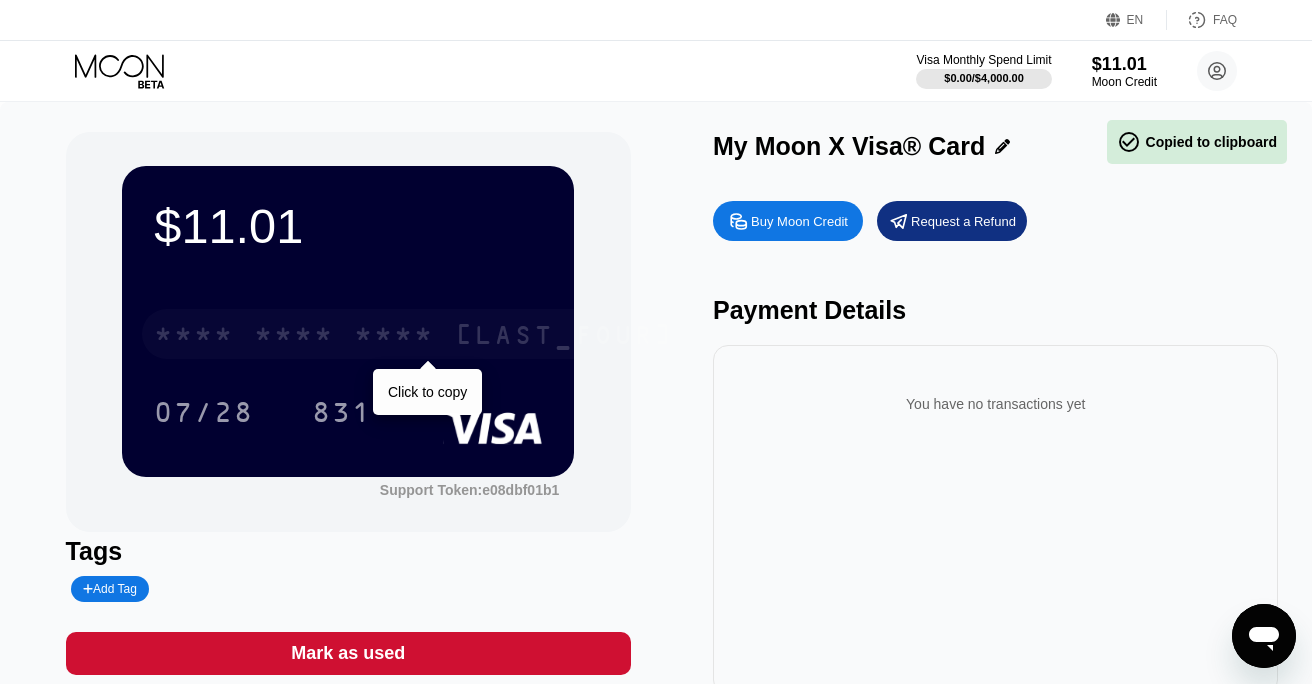 click on "* * * *" at bounding box center [394, 337] 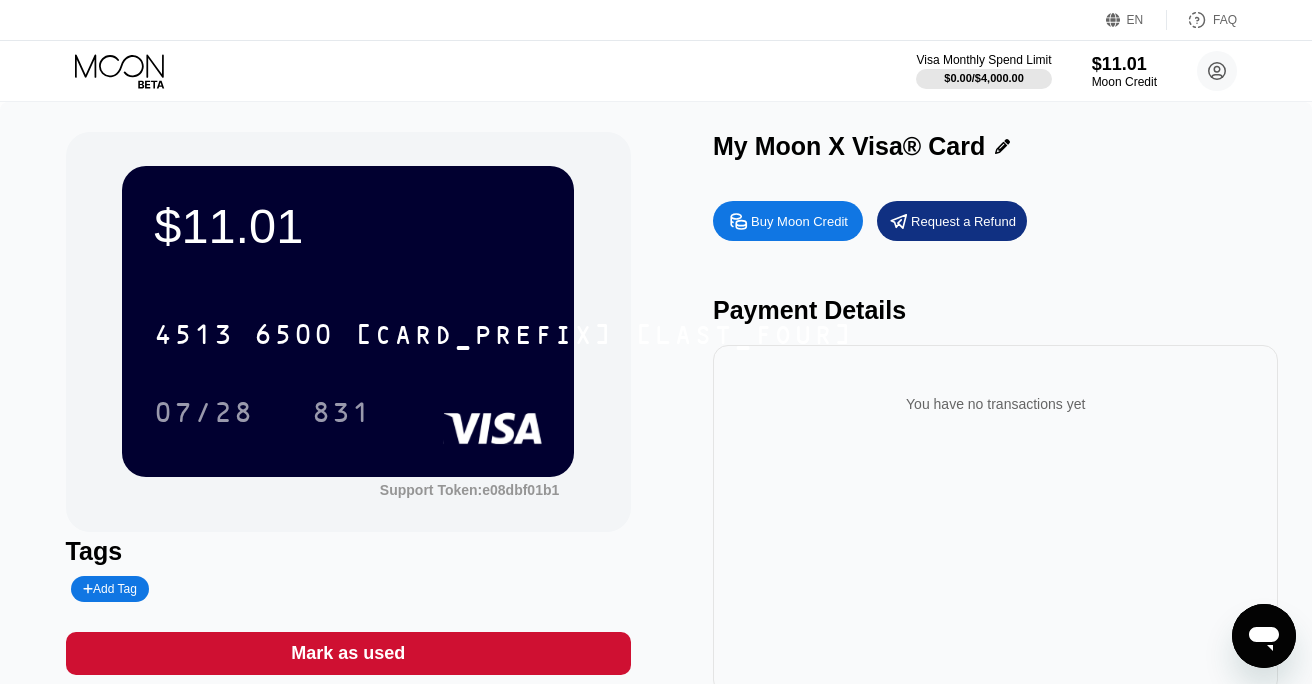 click on "$11.01 4513 6500 2980 4691 07/28 831 Support Token:  e08dbf01b1 Tags  Add Tag Mark as used My Moon X Visa® Card Buy Moon Credit Request a Refund Payment Details You have no transactions yet" at bounding box center [656, 423] 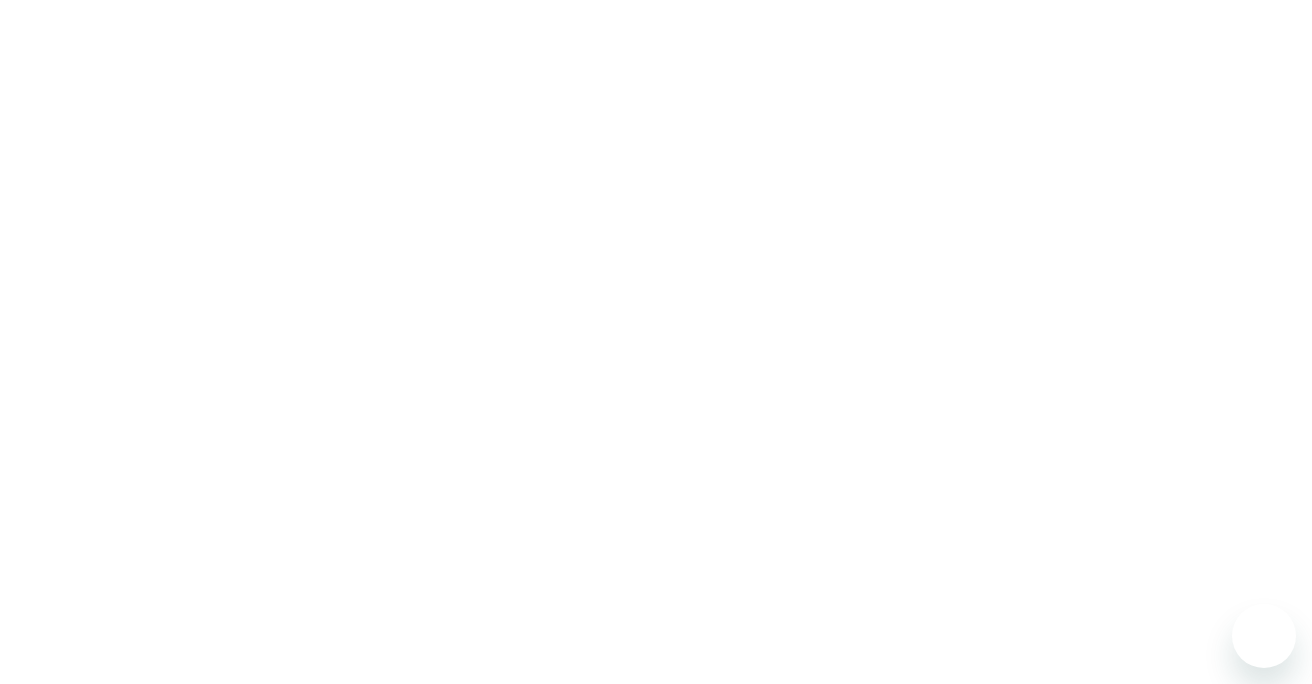 scroll, scrollTop: 0, scrollLeft: 0, axis: both 